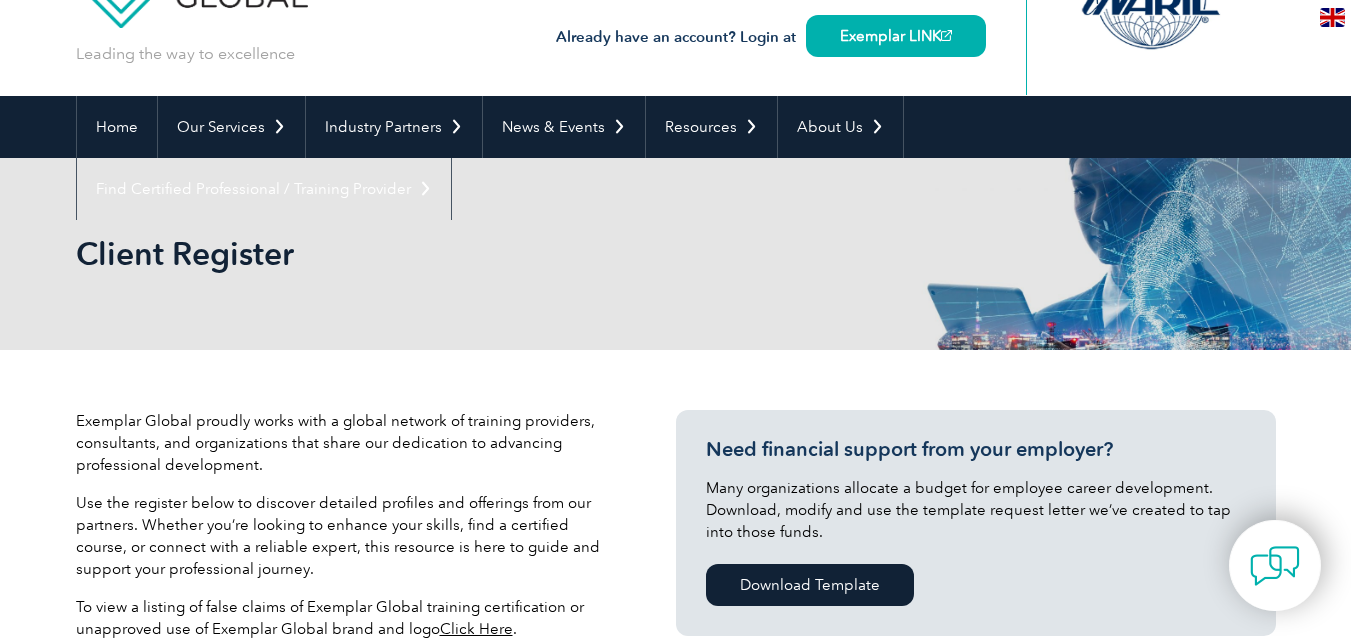 scroll, scrollTop: 300, scrollLeft: 0, axis: vertical 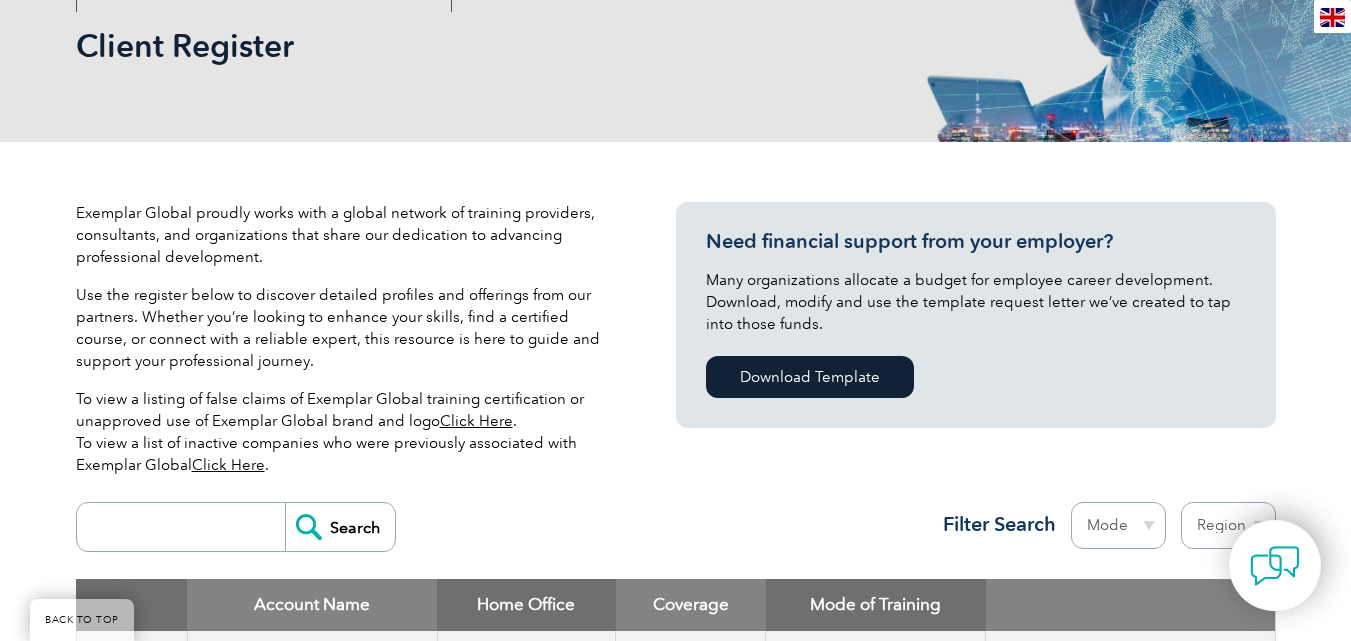 click at bounding box center [186, 527] 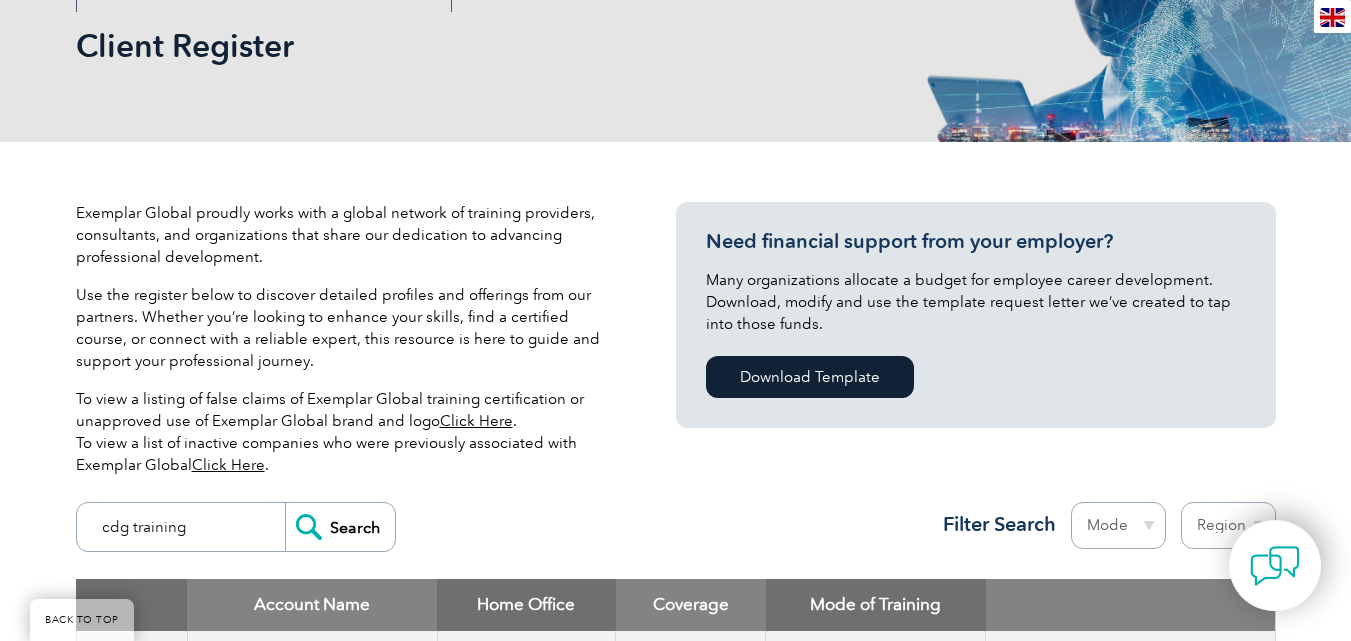 type on "cdg training" 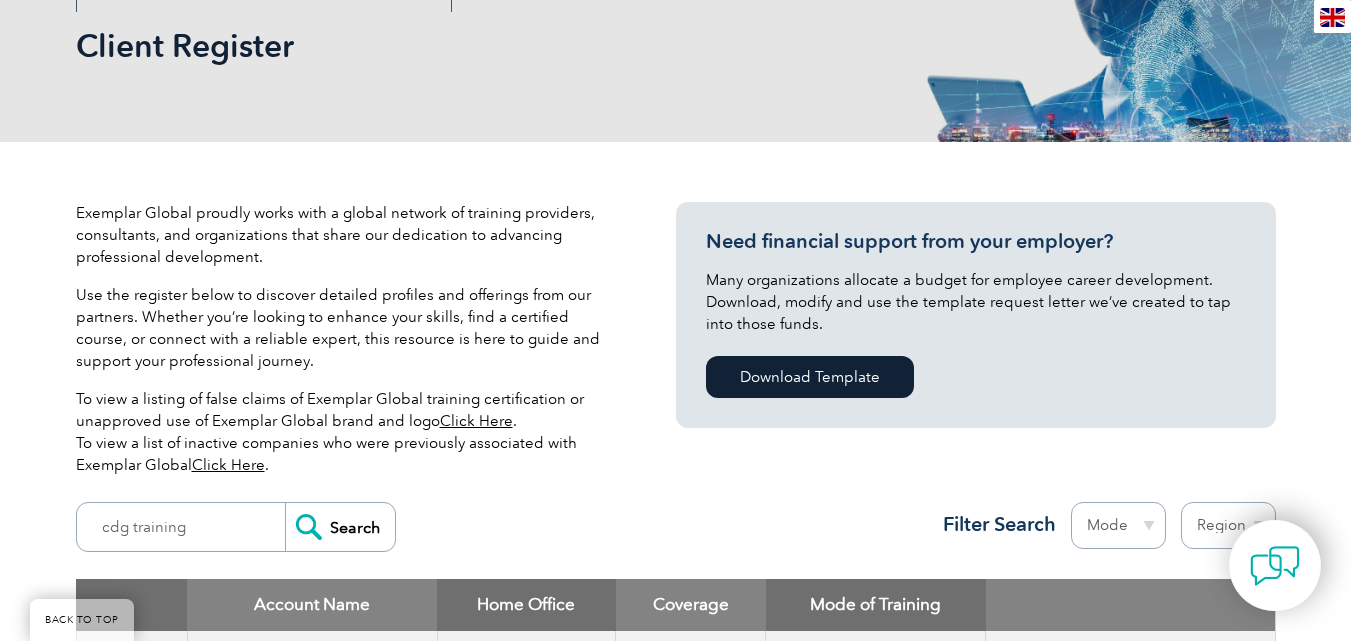 click on "Search" at bounding box center (340, 527) 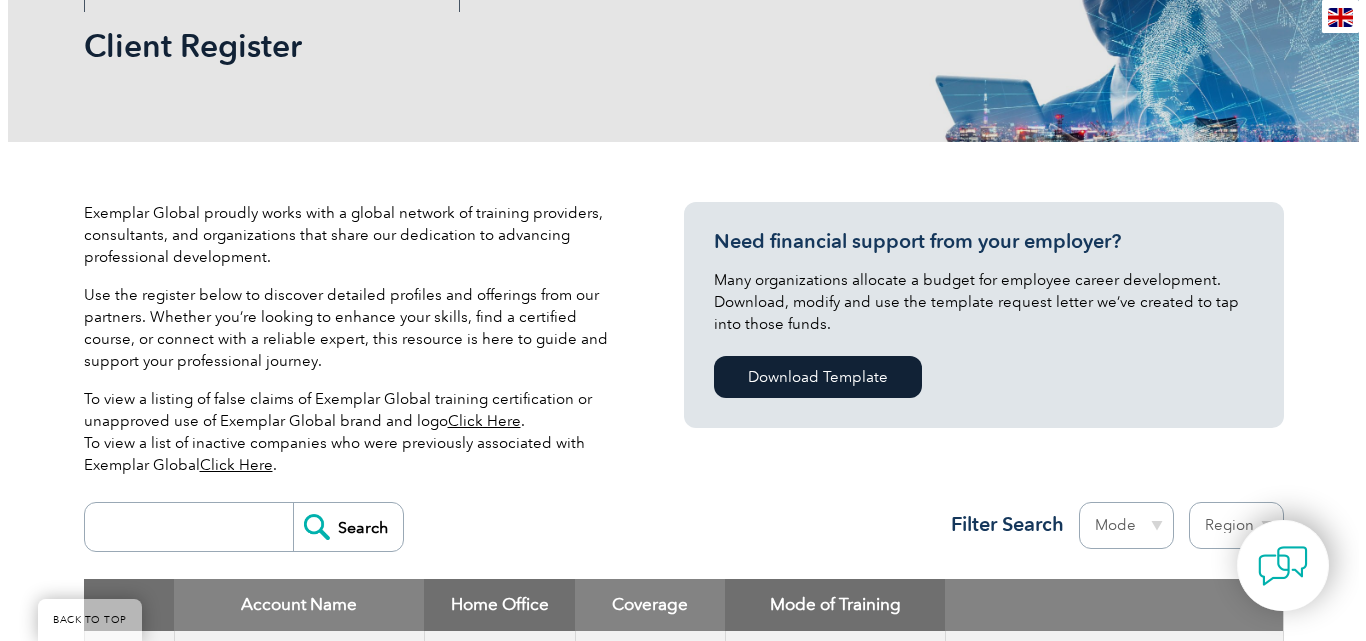 scroll, scrollTop: 600, scrollLeft: 0, axis: vertical 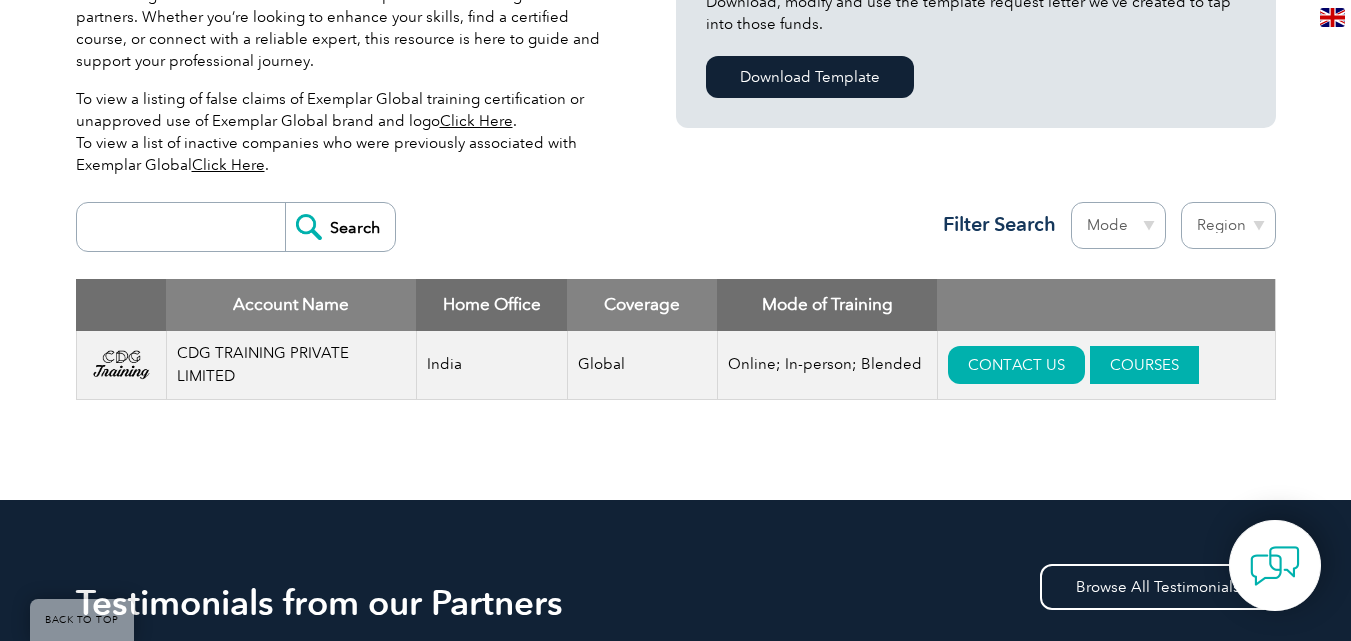 click on "COURSES" at bounding box center [1144, 365] 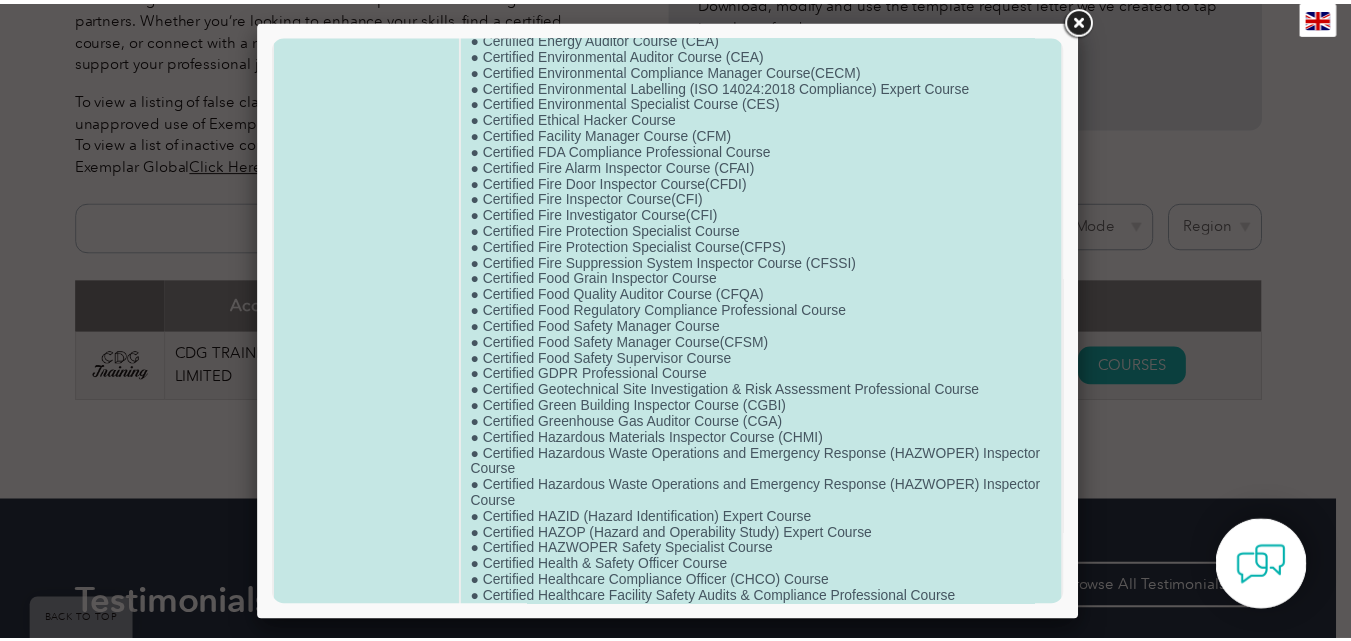scroll, scrollTop: 700, scrollLeft: 0, axis: vertical 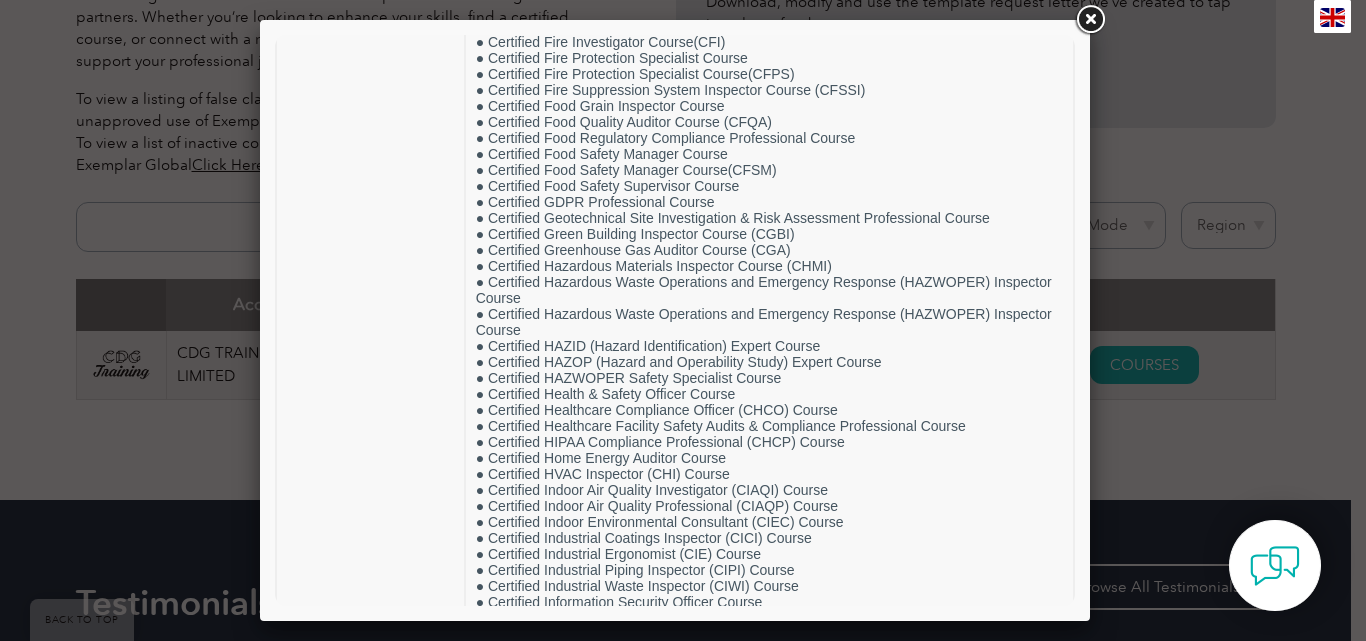 click at bounding box center (1090, 20) 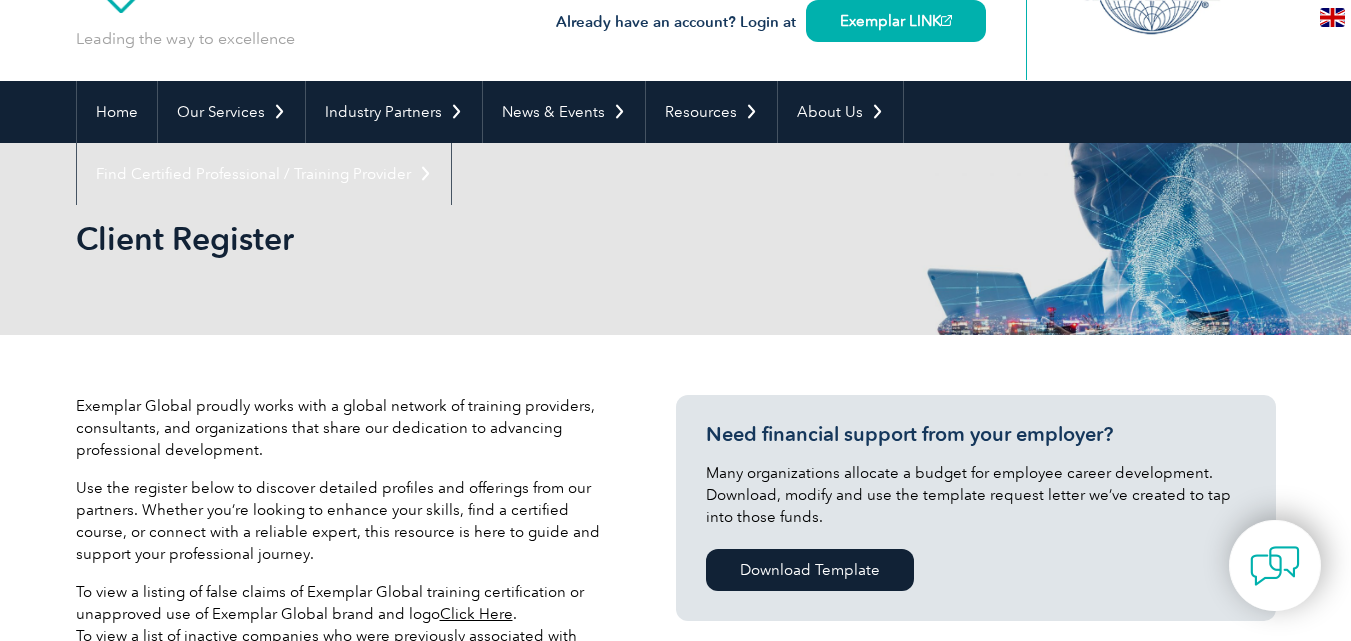 scroll, scrollTop: 0, scrollLeft: 0, axis: both 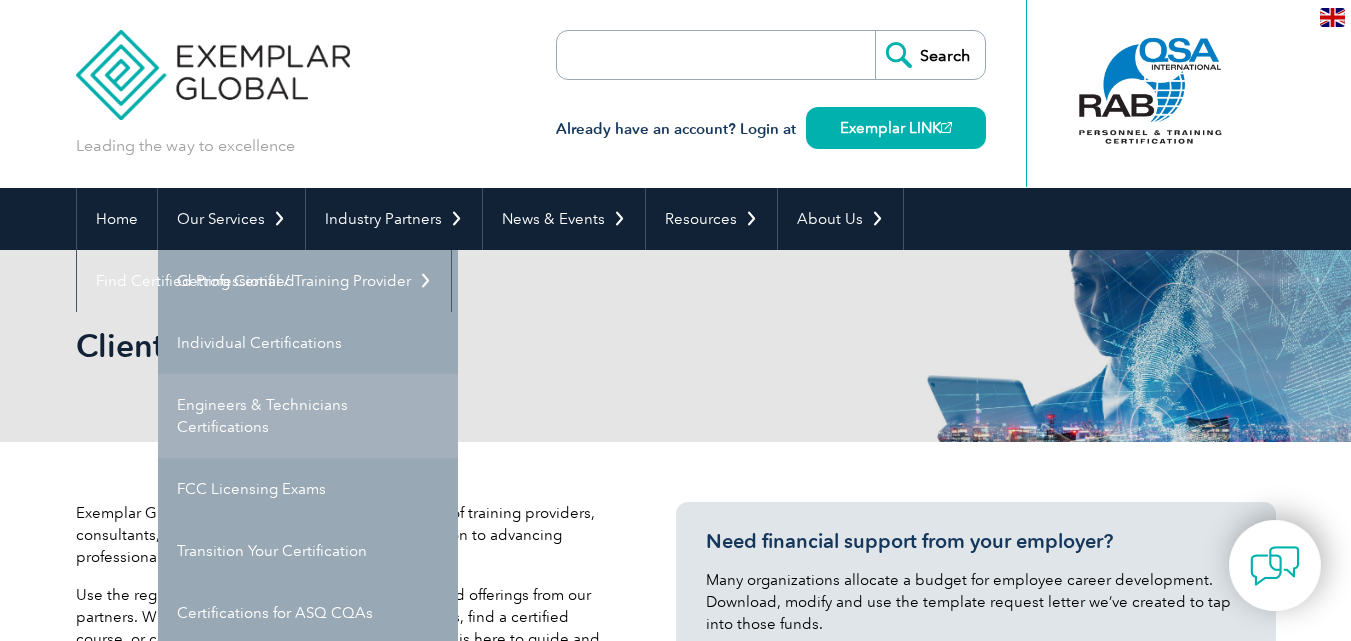 click on "Engineers & Technicians Certifications" at bounding box center [308, 416] 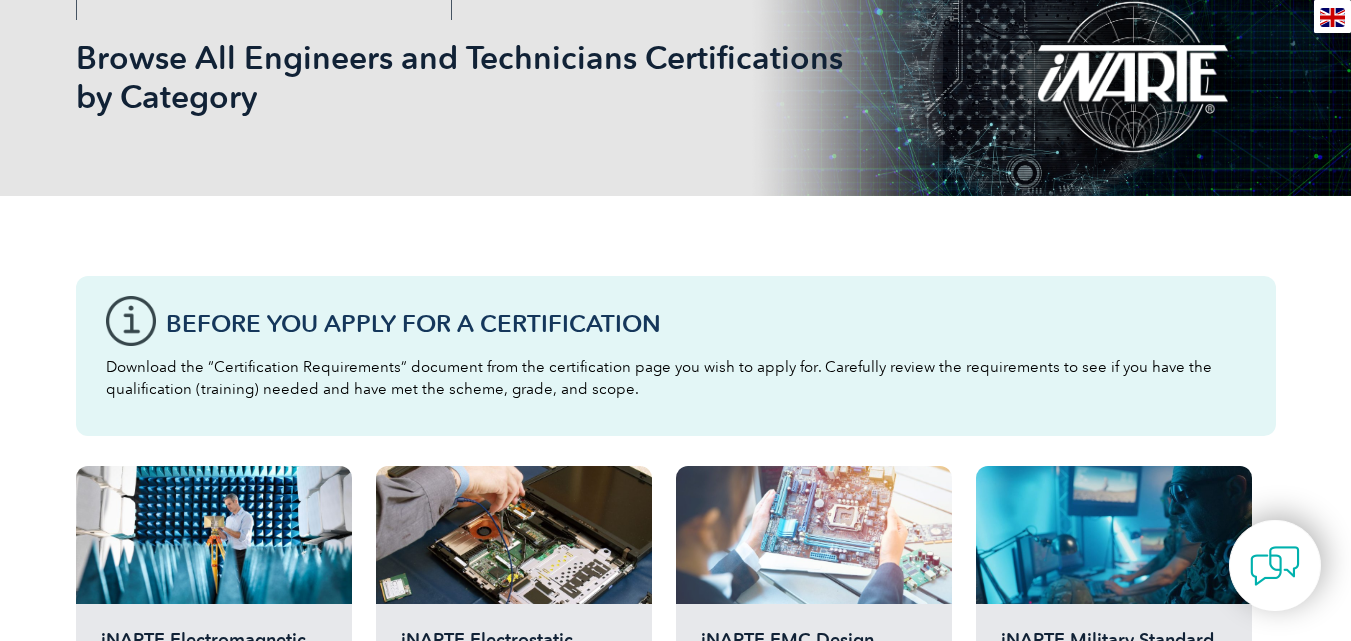 scroll, scrollTop: 4, scrollLeft: 0, axis: vertical 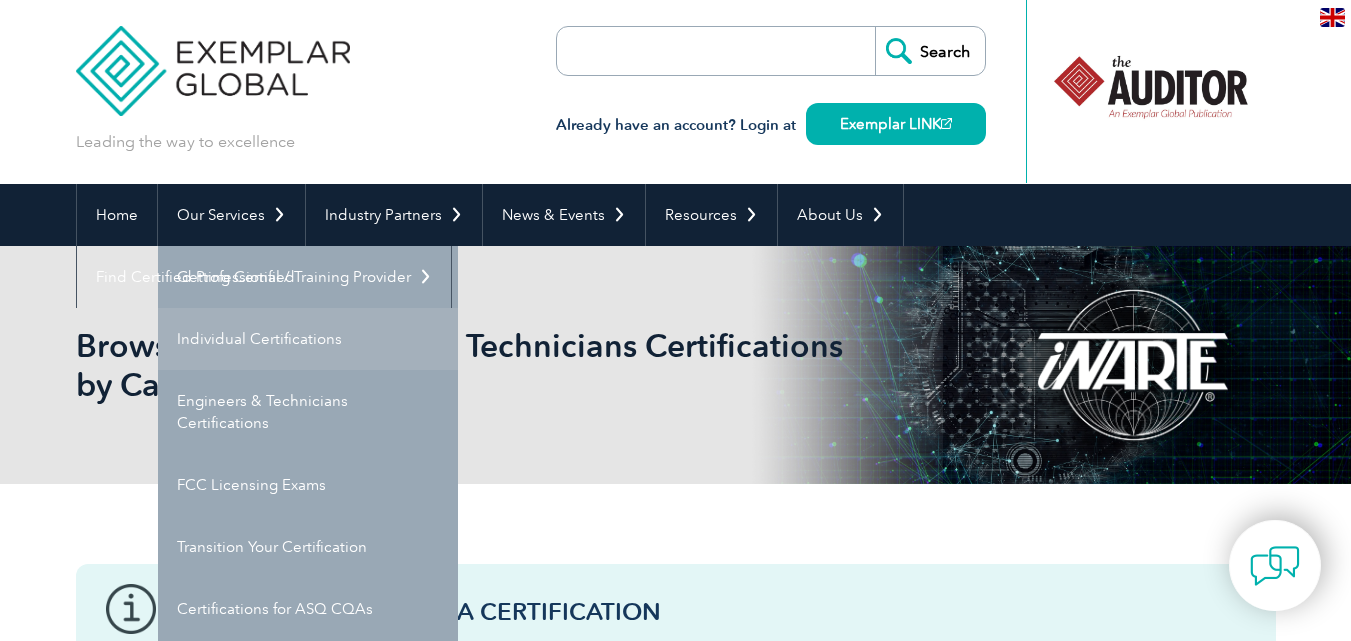 click on "Individual Certifications" at bounding box center (308, 339) 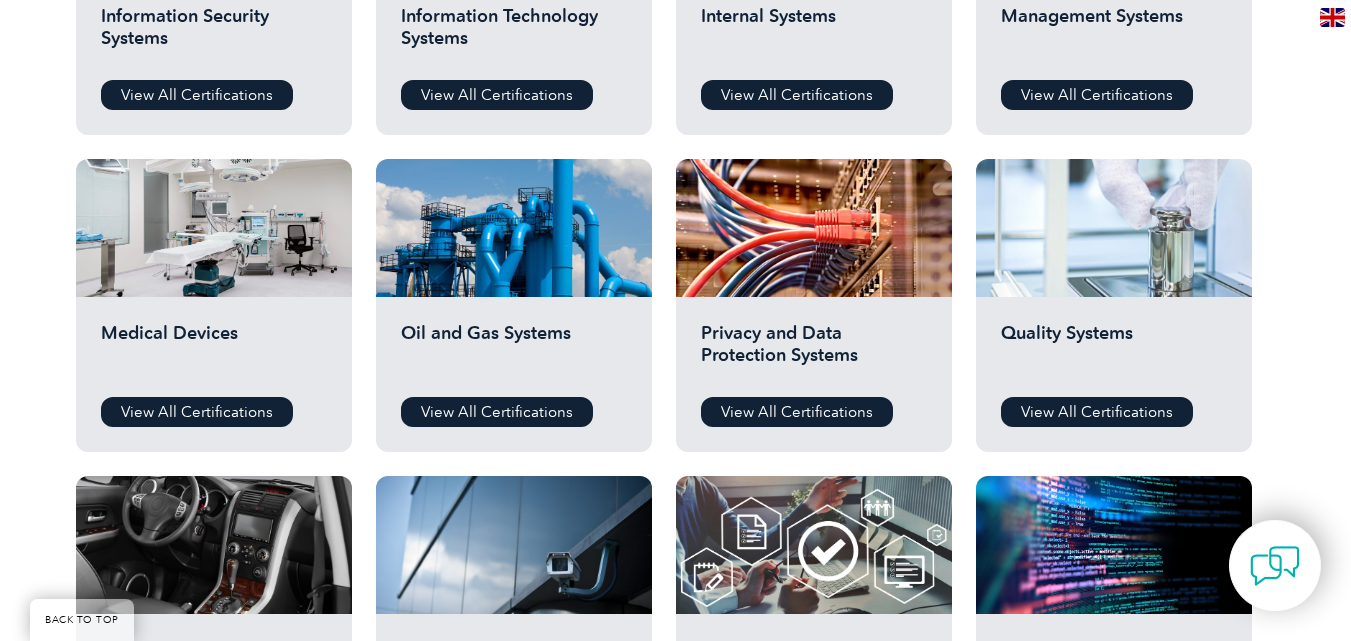 scroll, scrollTop: 1241, scrollLeft: 0, axis: vertical 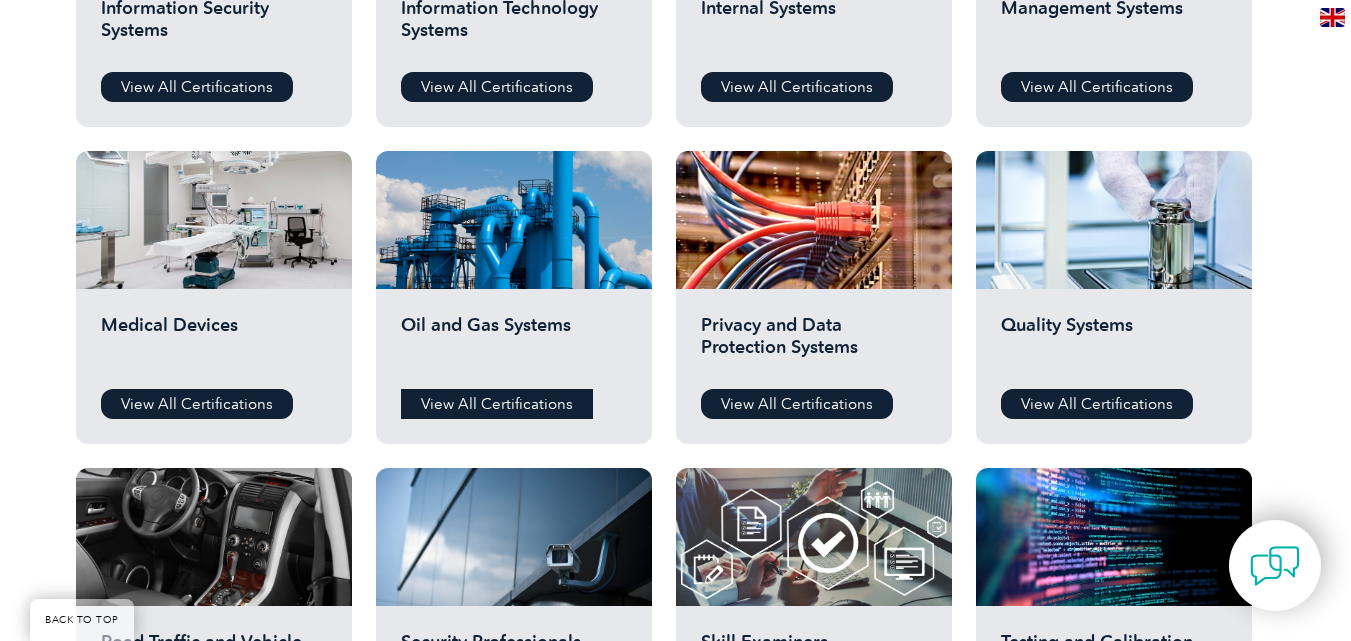 click on "View All Certifications" at bounding box center [497, 404] 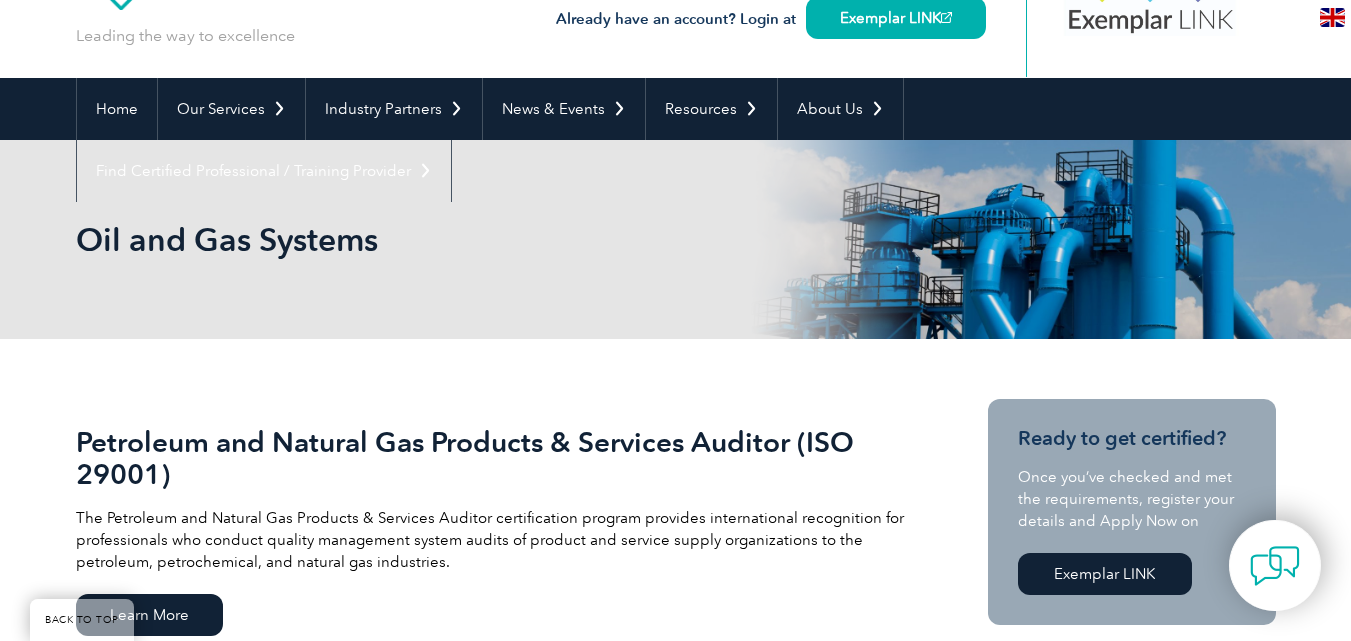scroll, scrollTop: 0, scrollLeft: 0, axis: both 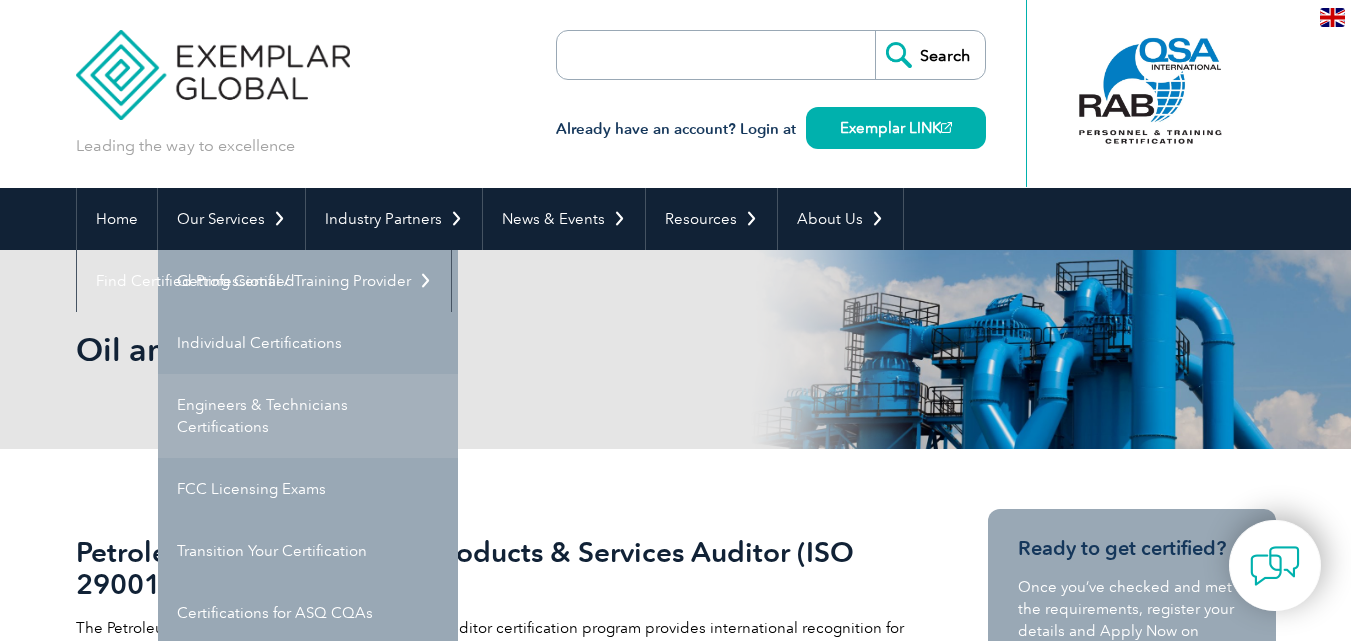 click on "Engineers & Technicians Certifications" at bounding box center [308, 416] 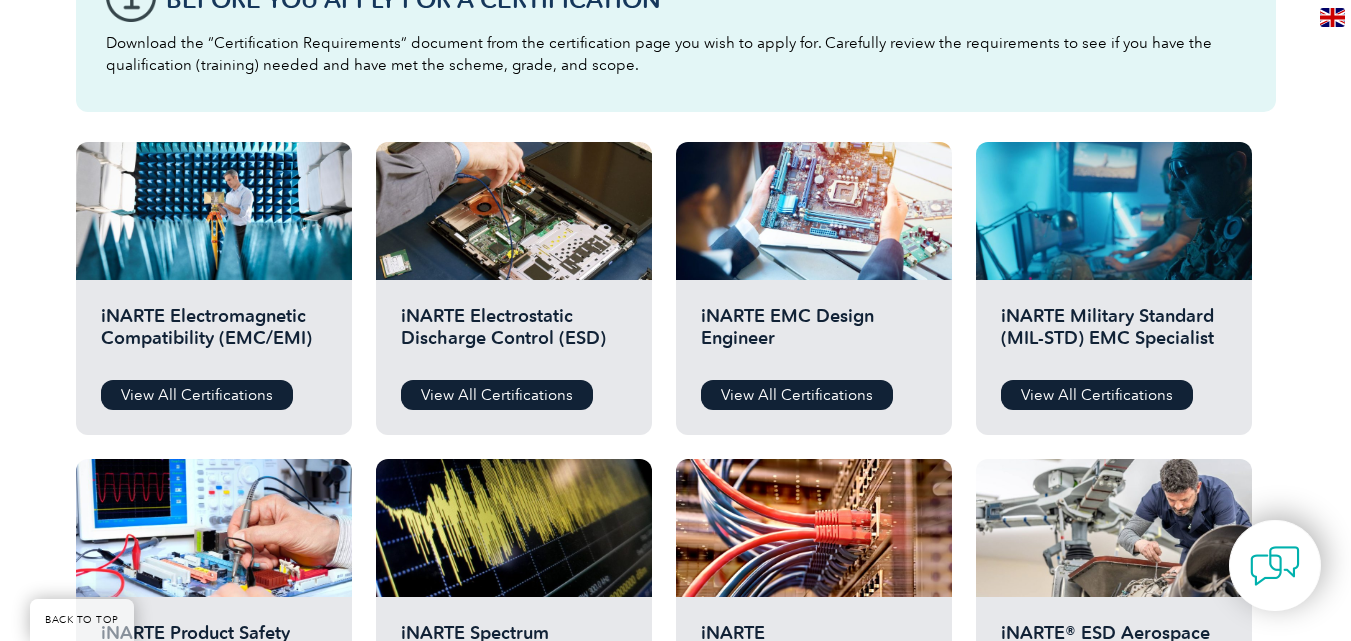 scroll, scrollTop: 600, scrollLeft: 0, axis: vertical 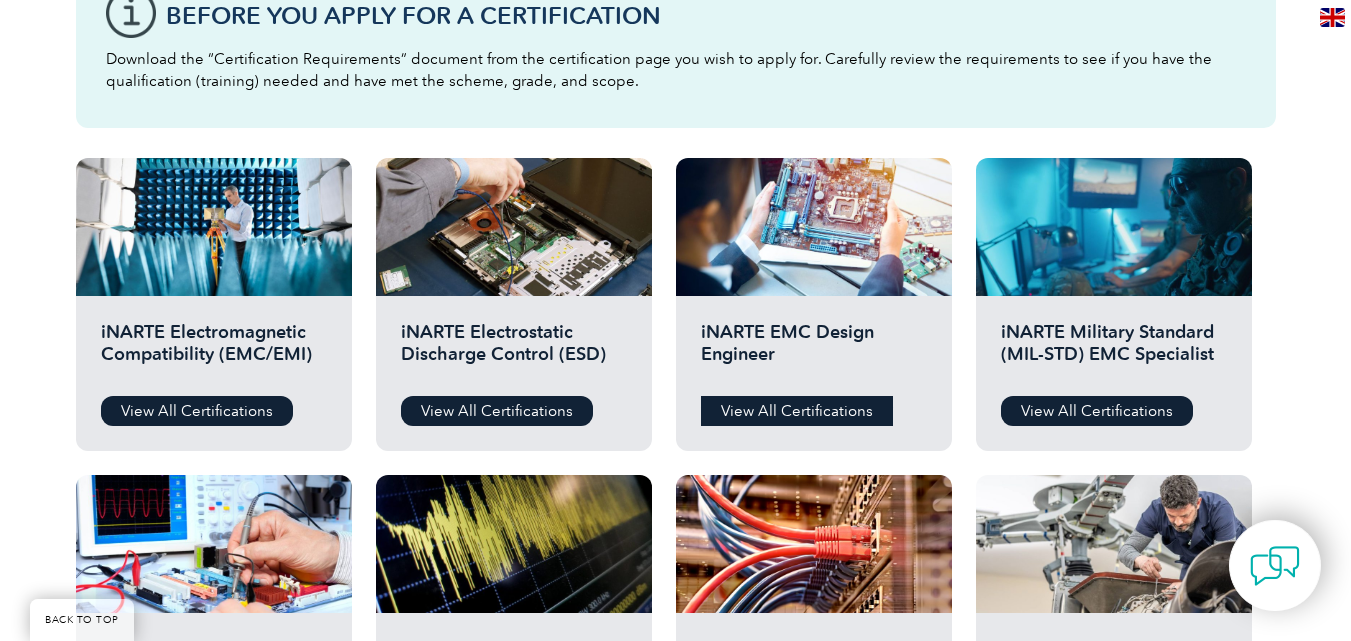 click on "View All Certifications" at bounding box center (797, 411) 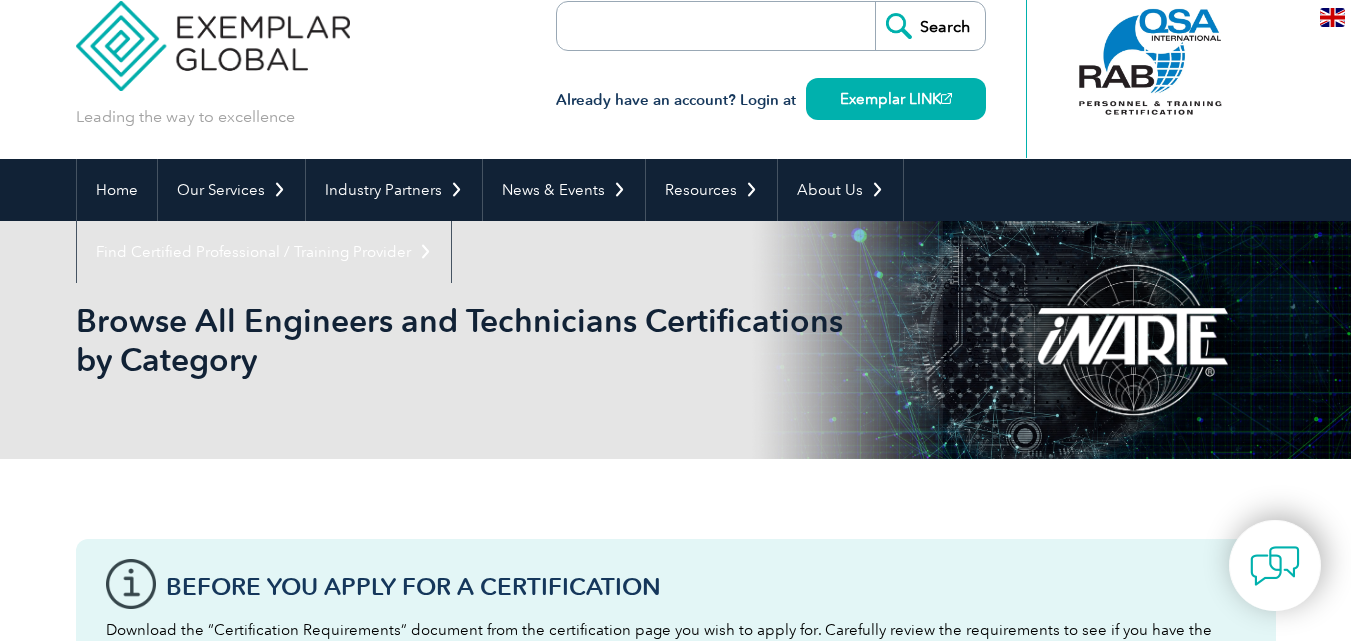 scroll, scrollTop: 0, scrollLeft: 0, axis: both 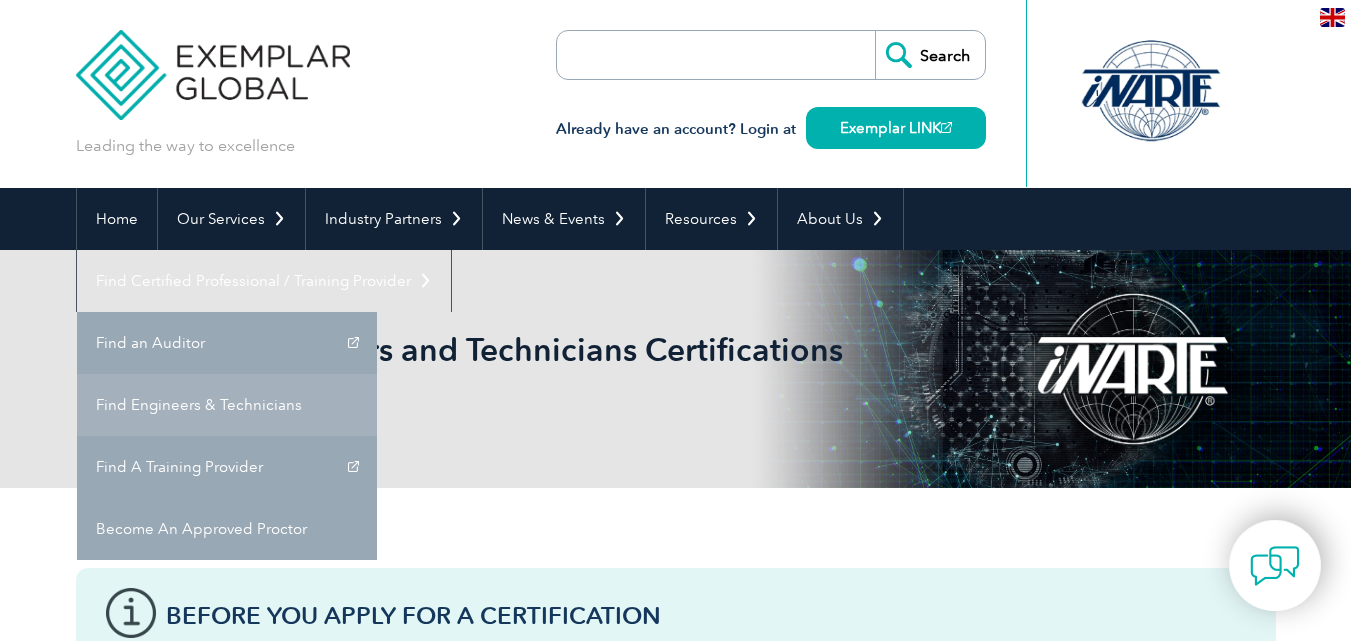 click on "Find Engineers & Technicians" at bounding box center [227, 405] 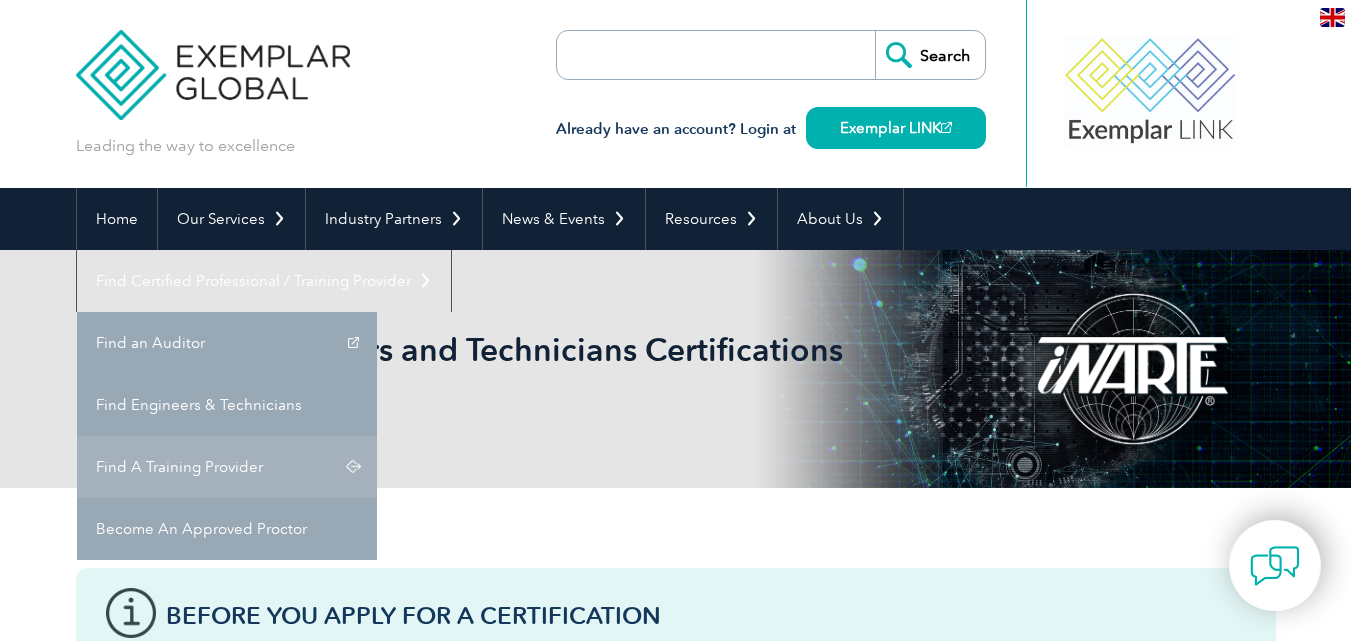 click on "Find A Training Provider" at bounding box center (227, 467) 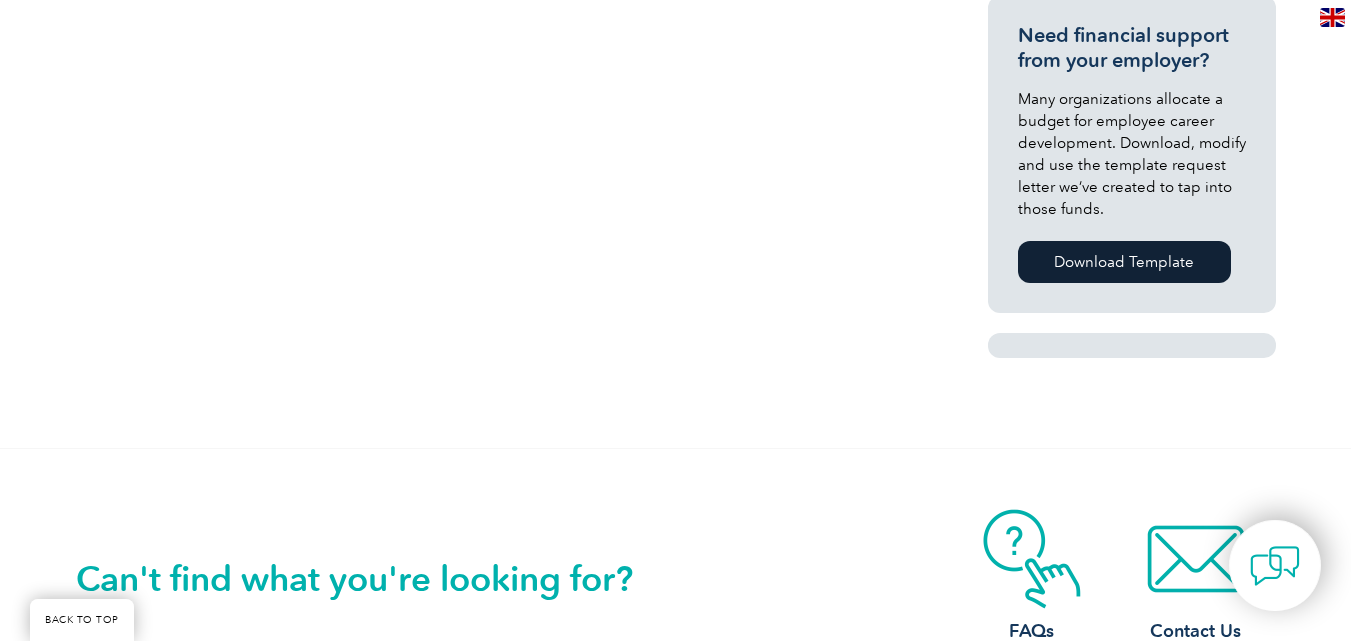 scroll, scrollTop: 1100, scrollLeft: 0, axis: vertical 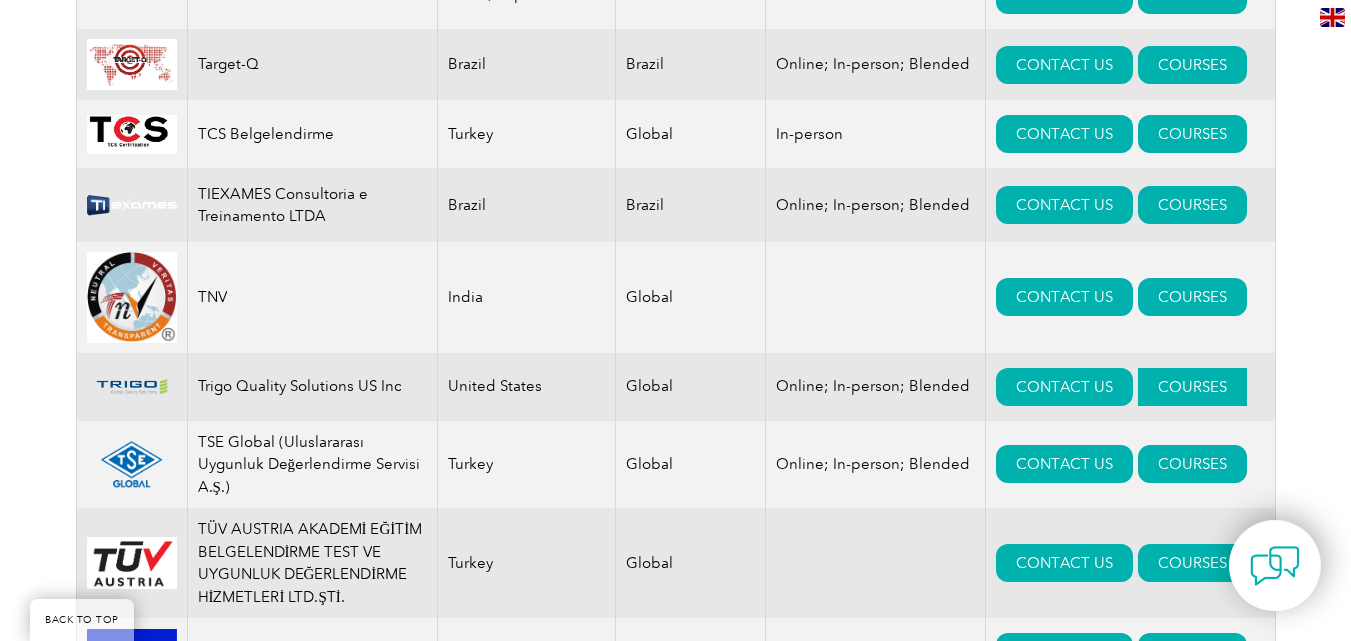 click on "COURSES" at bounding box center [1192, 387] 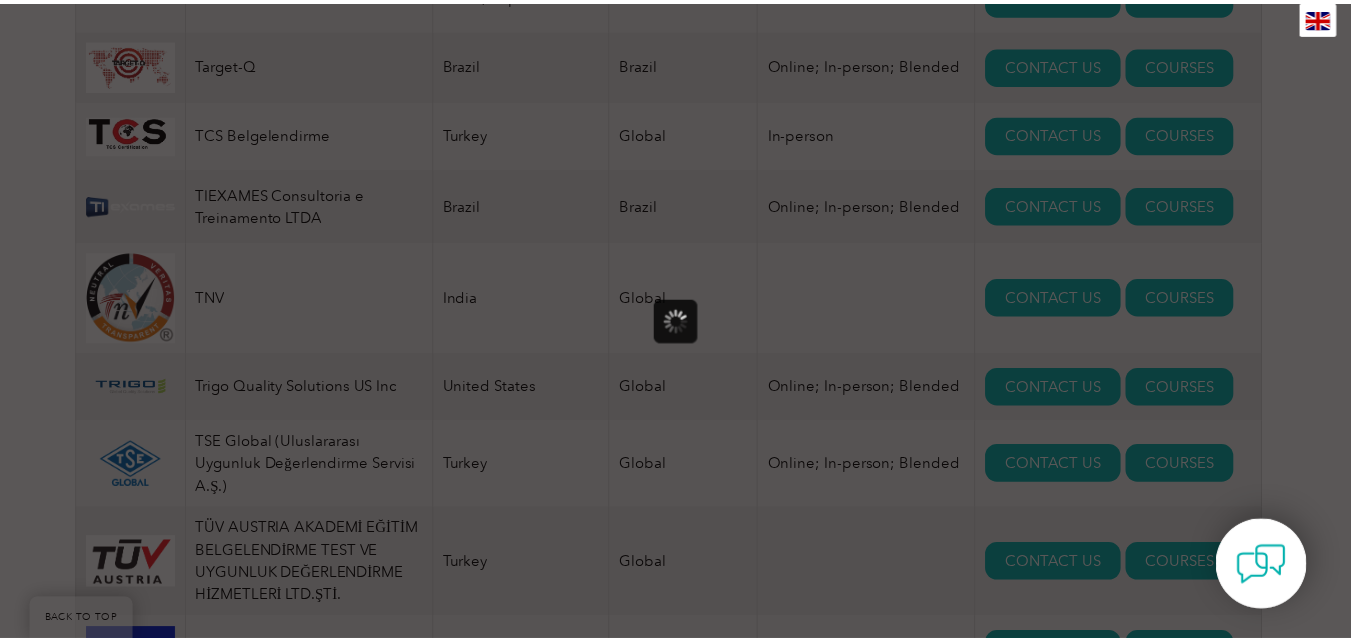 scroll, scrollTop: 0, scrollLeft: 0, axis: both 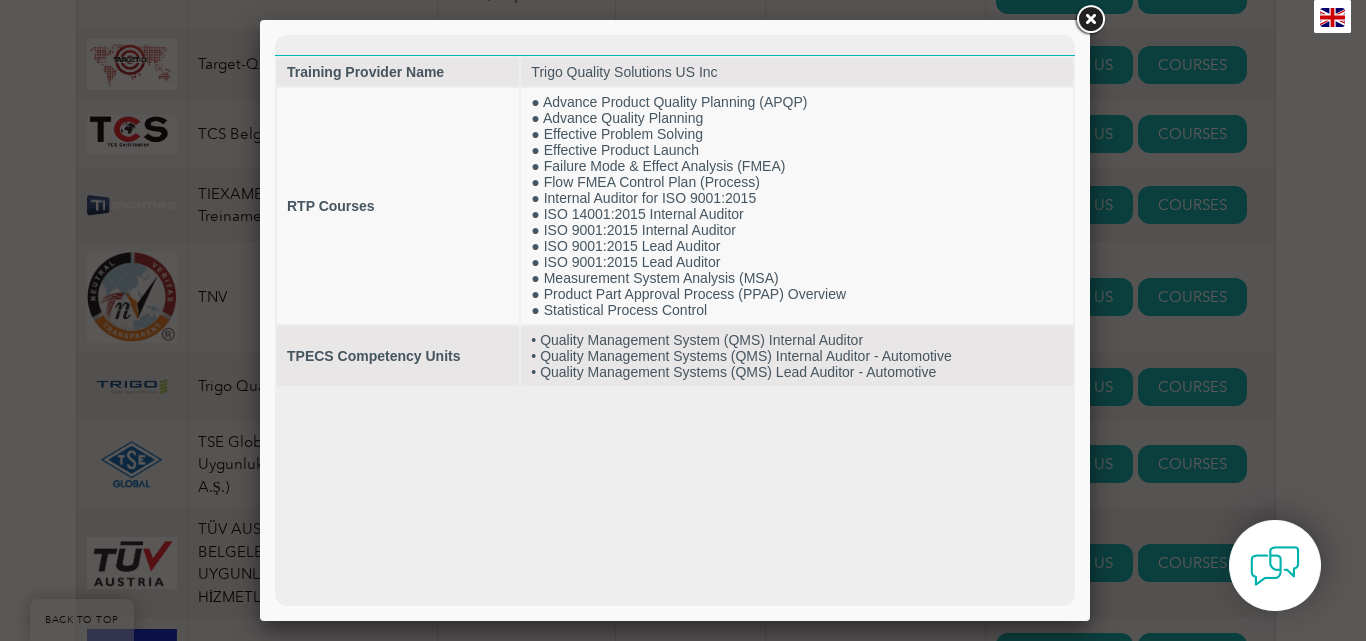 click at bounding box center (1090, 20) 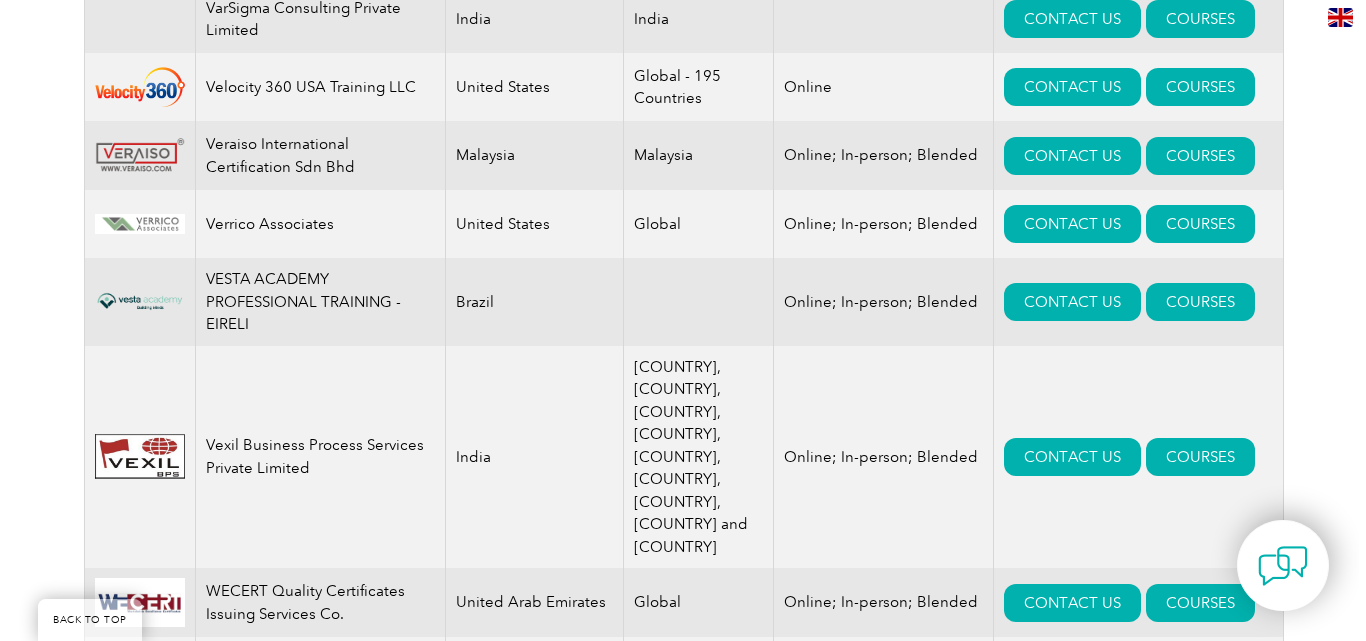 scroll, scrollTop: 23044, scrollLeft: 0, axis: vertical 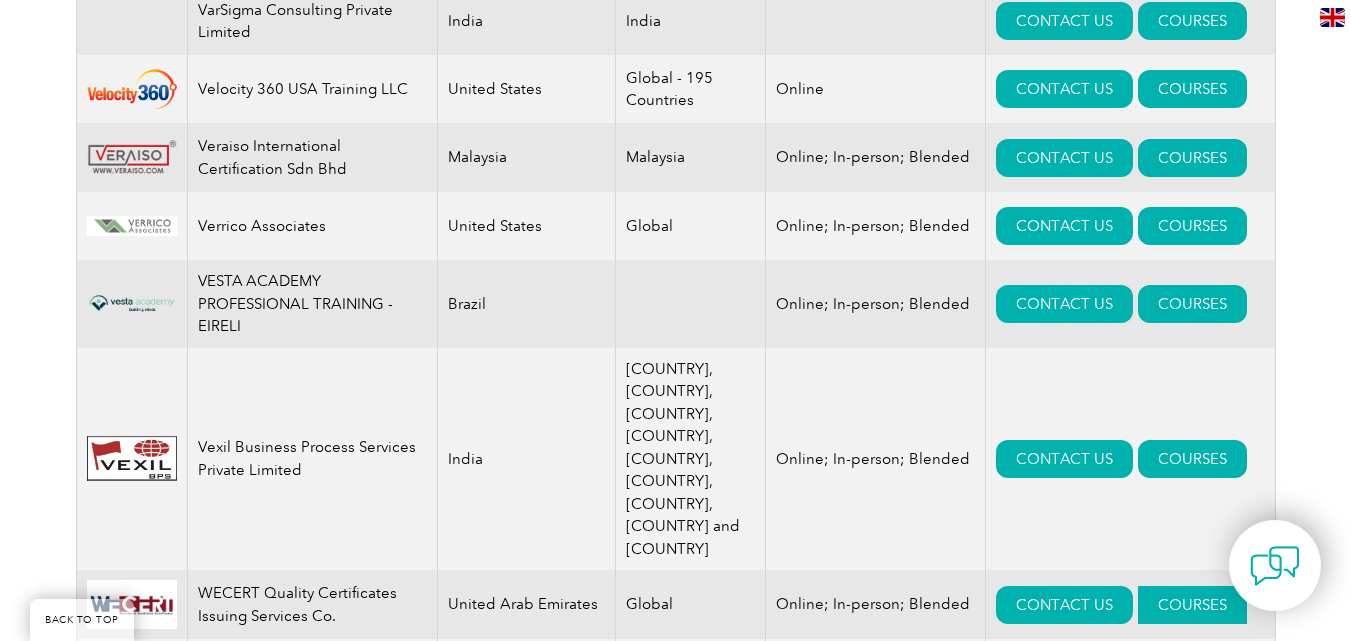 click on "COURSES" at bounding box center (1192, 605) 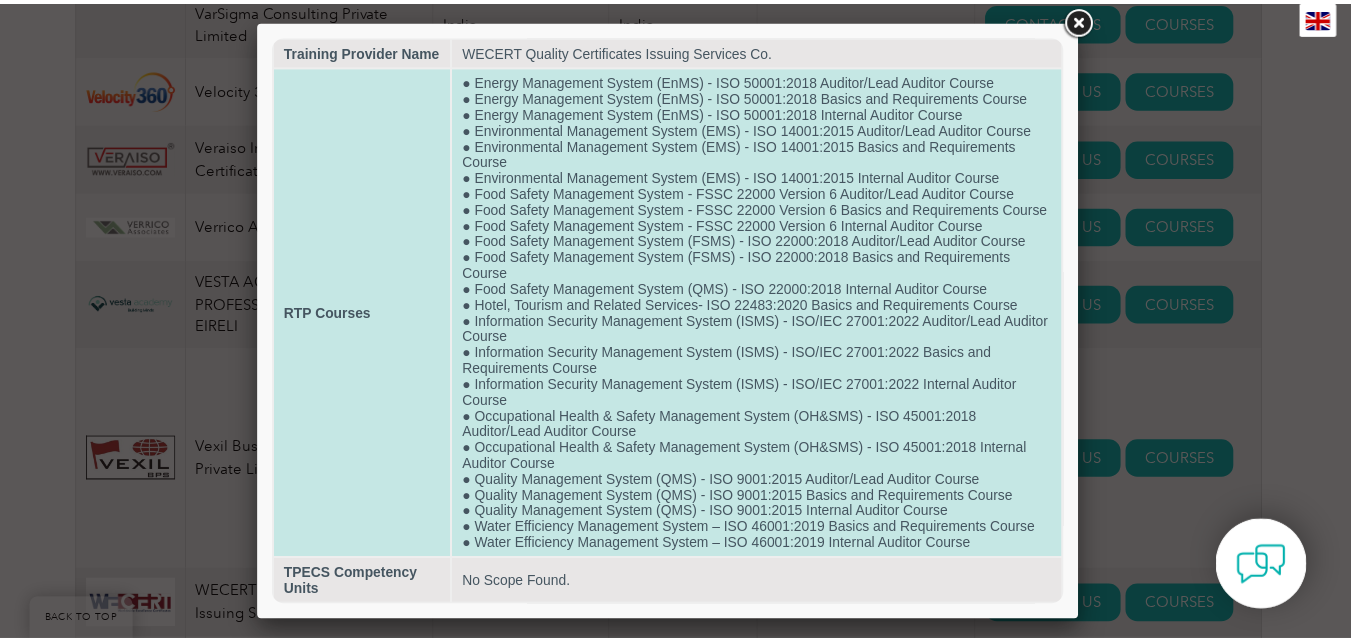 scroll, scrollTop: 0, scrollLeft: 0, axis: both 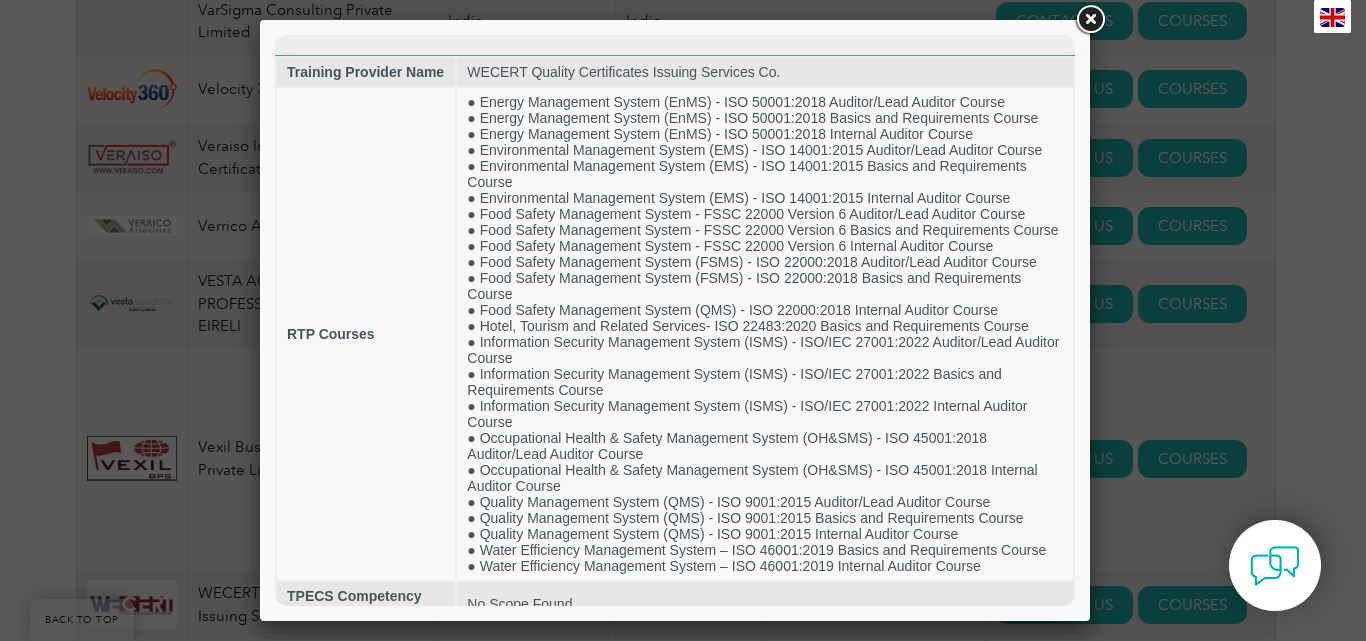 click at bounding box center (1090, 20) 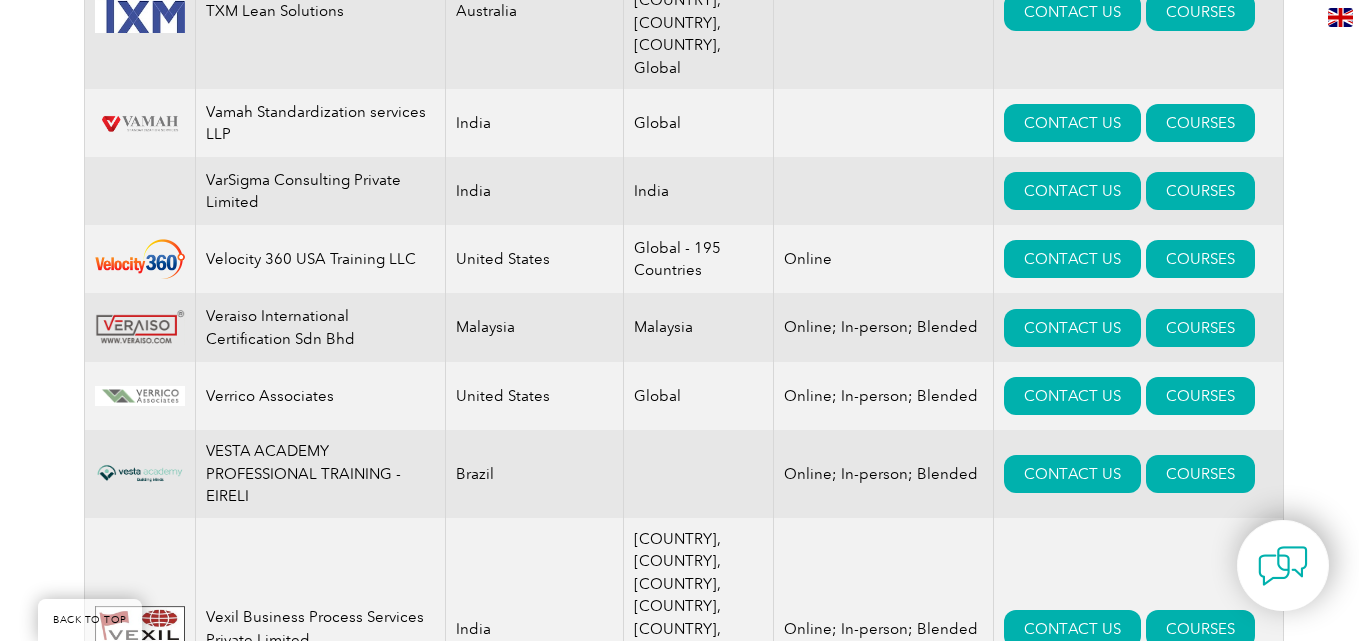 scroll, scrollTop: 22844, scrollLeft: 0, axis: vertical 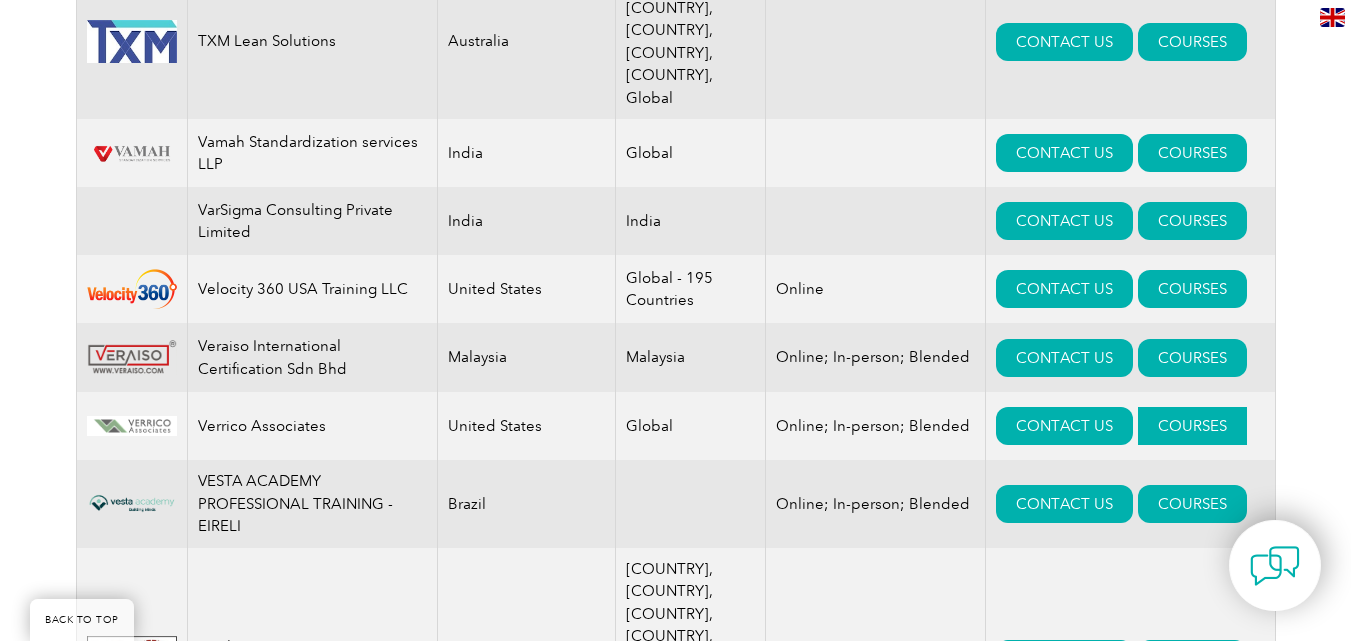 click on "COURSES" at bounding box center [1192, 426] 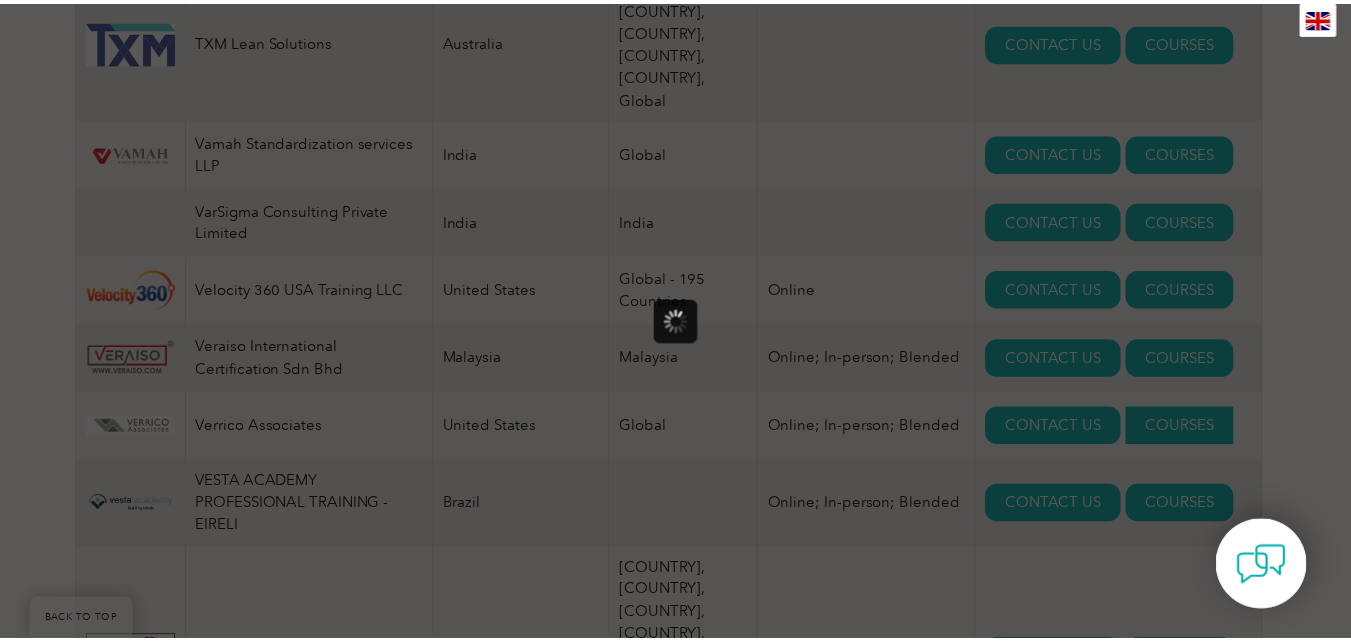 scroll, scrollTop: 0, scrollLeft: 0, axis: both 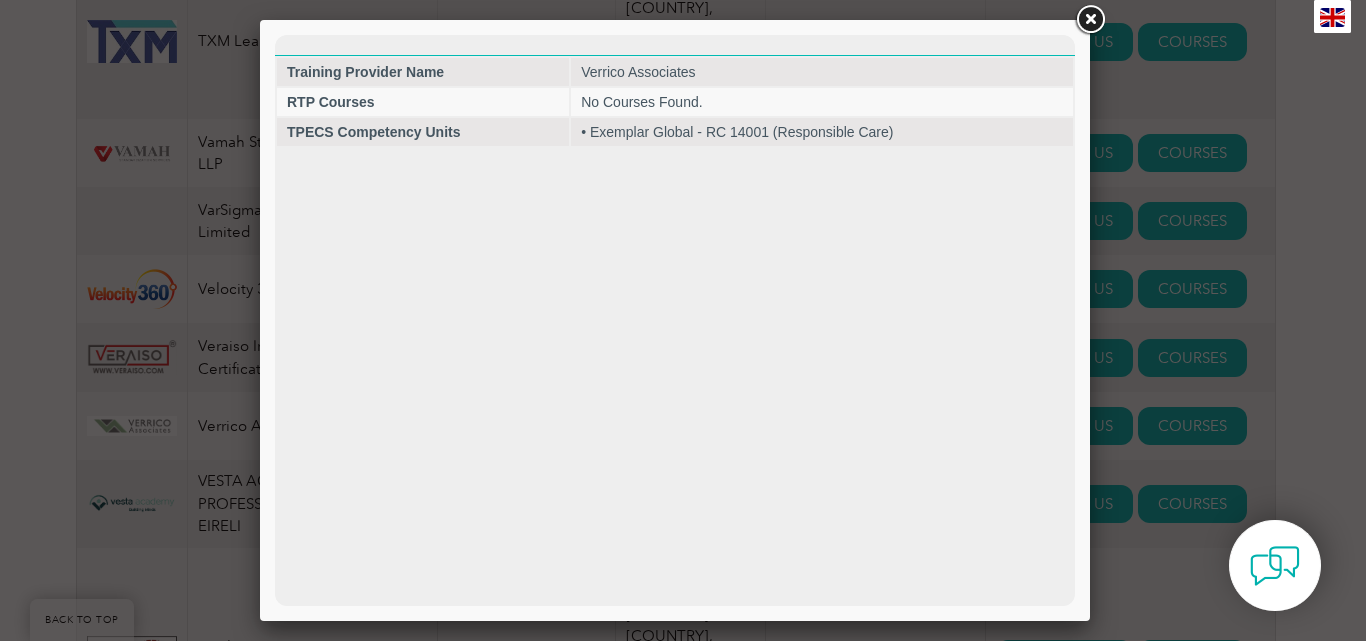 click at bounding box center [1090, 20] 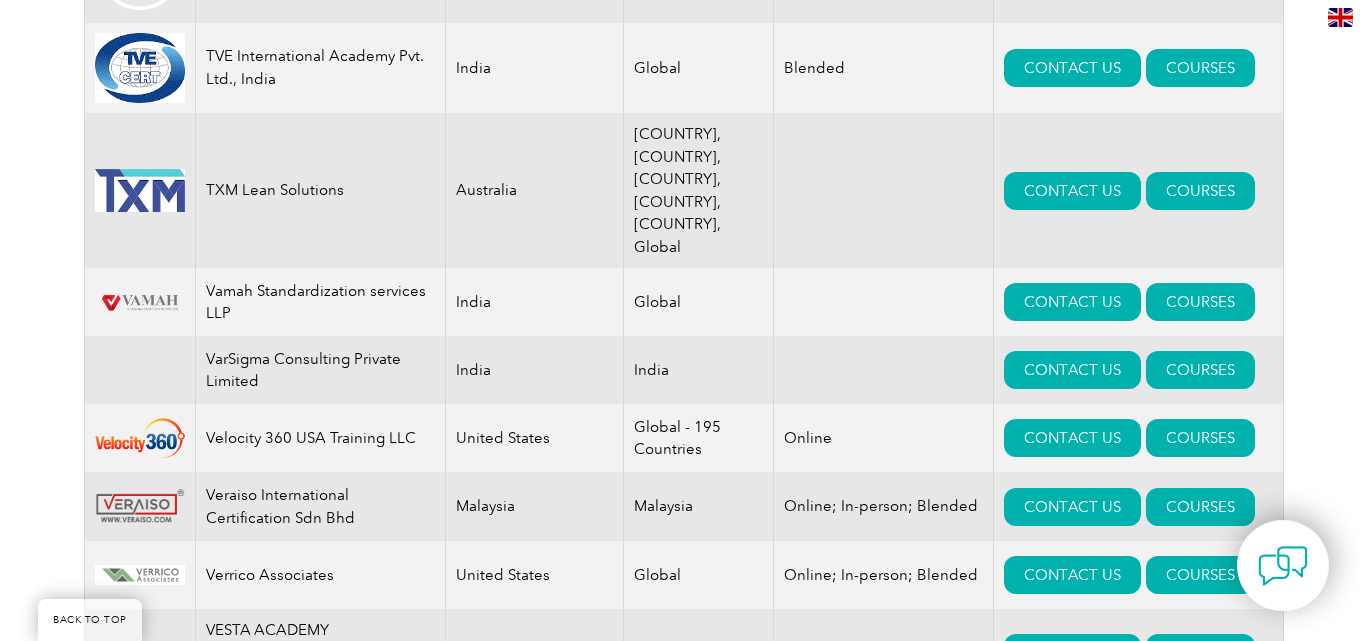 scroll, scrollTop: 22644, scrollLeft: 0, axis: vertical 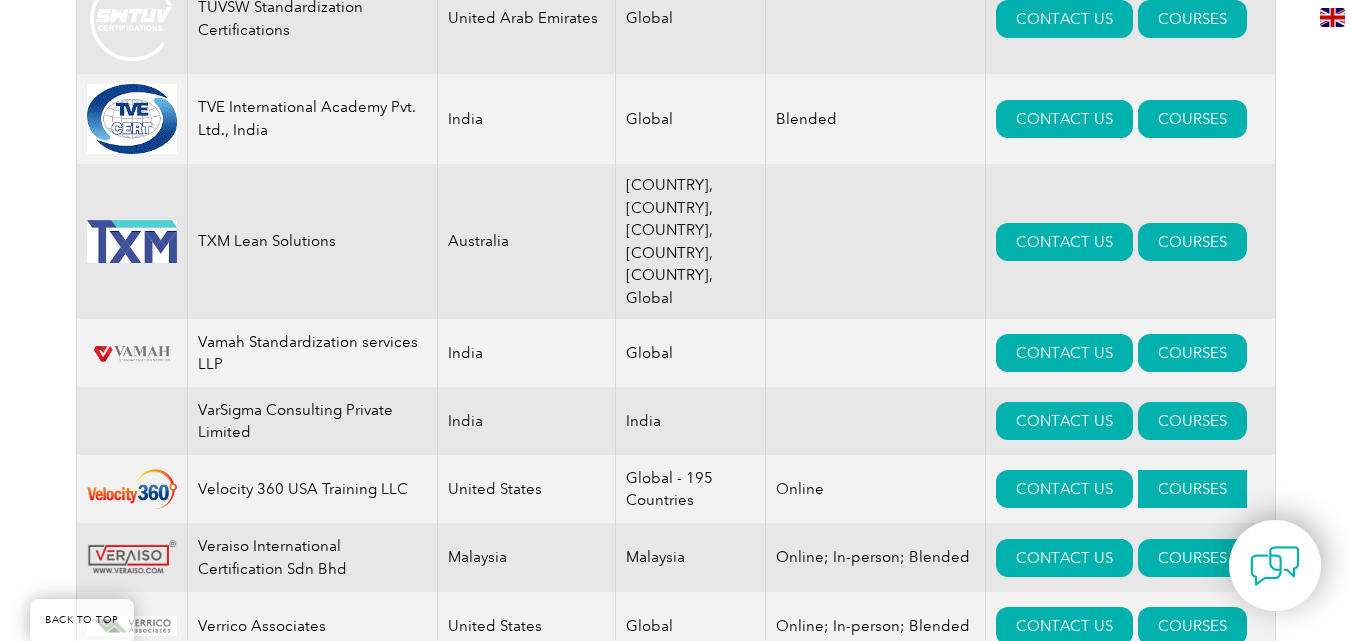 click on "COURSES" at bounding box center (1192, 489) 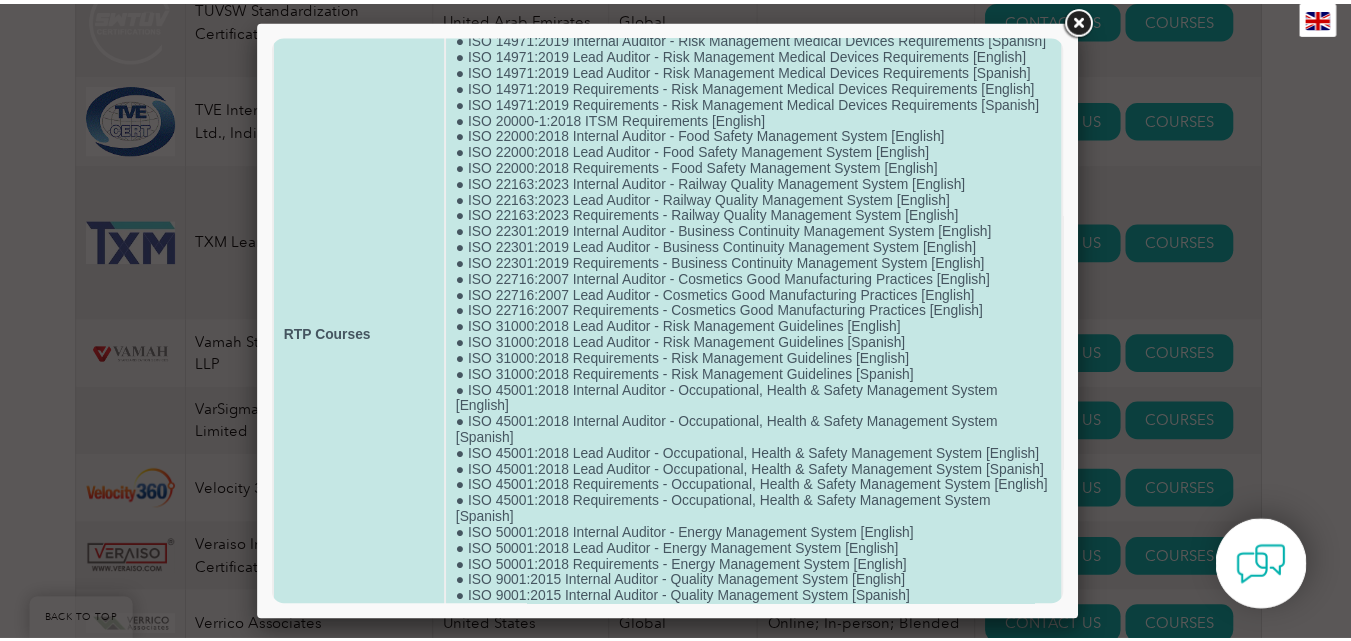 scroll, scrollTop: 600, scrollLeft: 0, axis: vertical 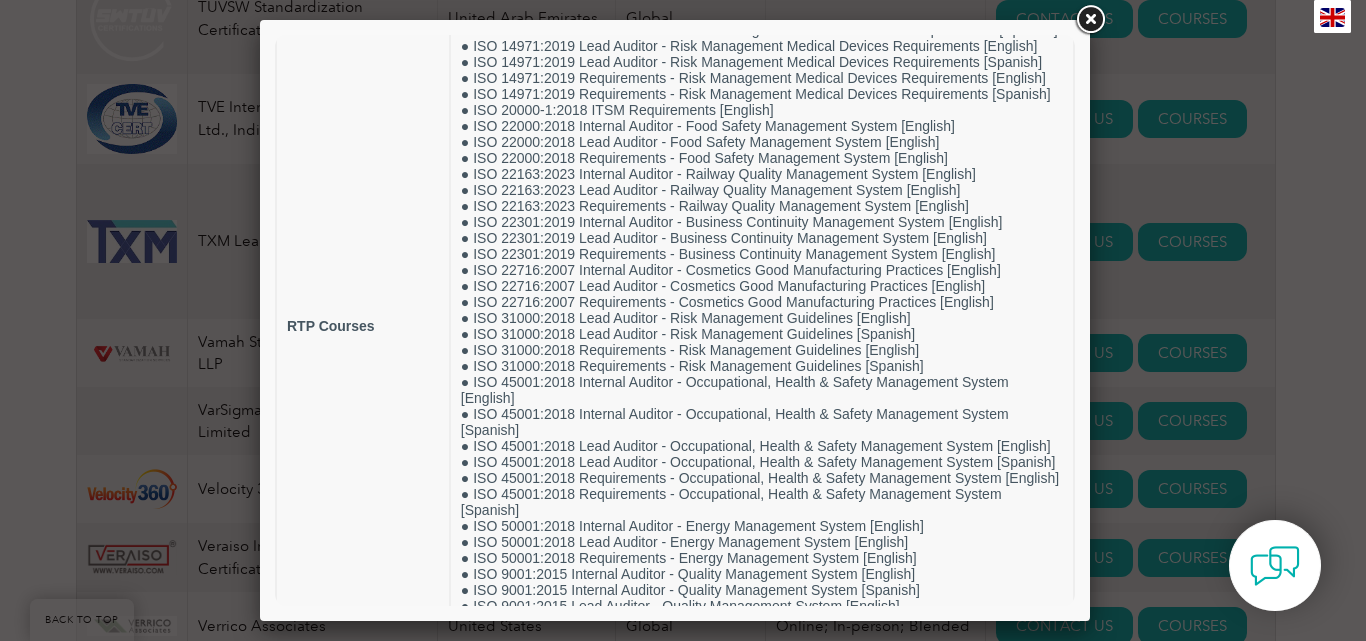 click at bounding box center [1090, 20] 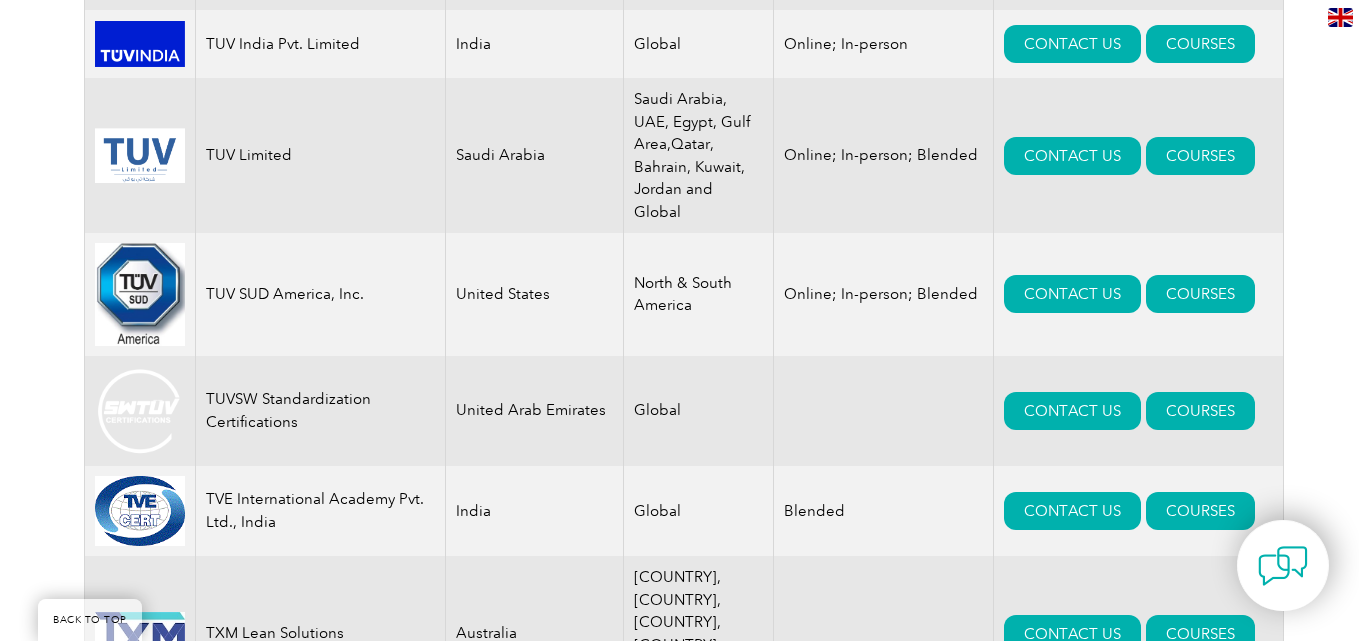 scroll, scrollTop: 22144, scrollLeft: 0, axis: vertical 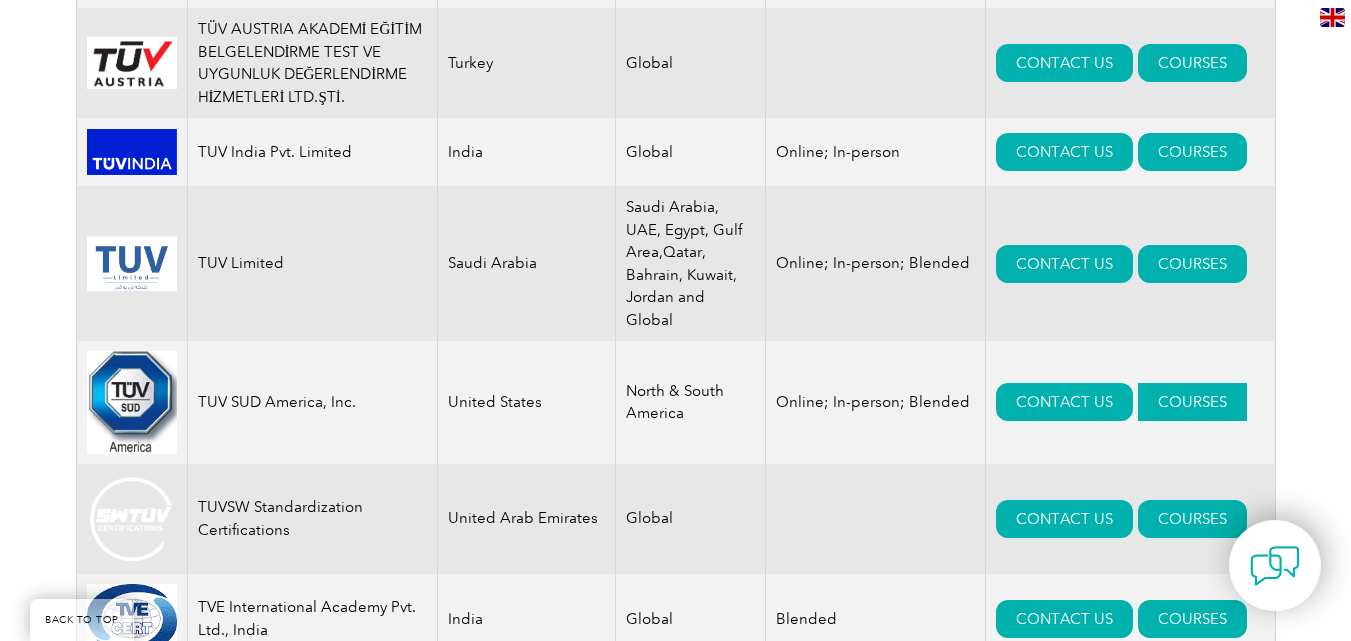 click on "COURSES" at bounding box center (1192, 402) 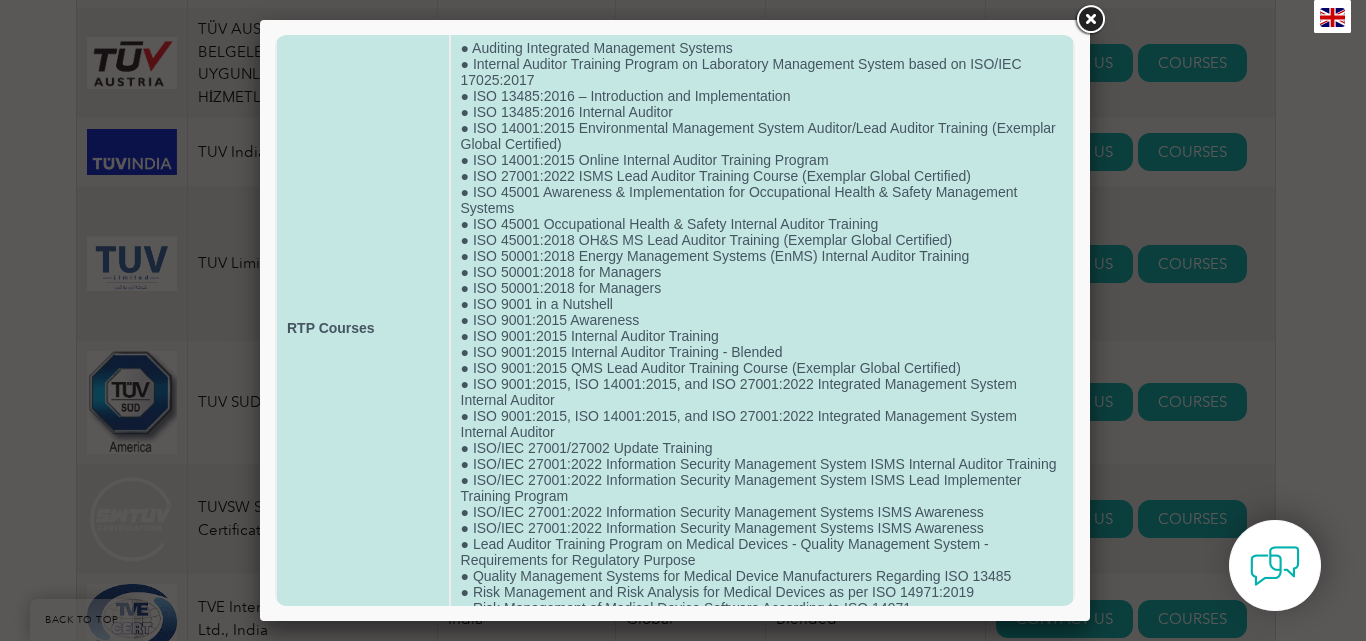 scroll, scrollTop: 150, scrollLeft: 0, axis: vertical 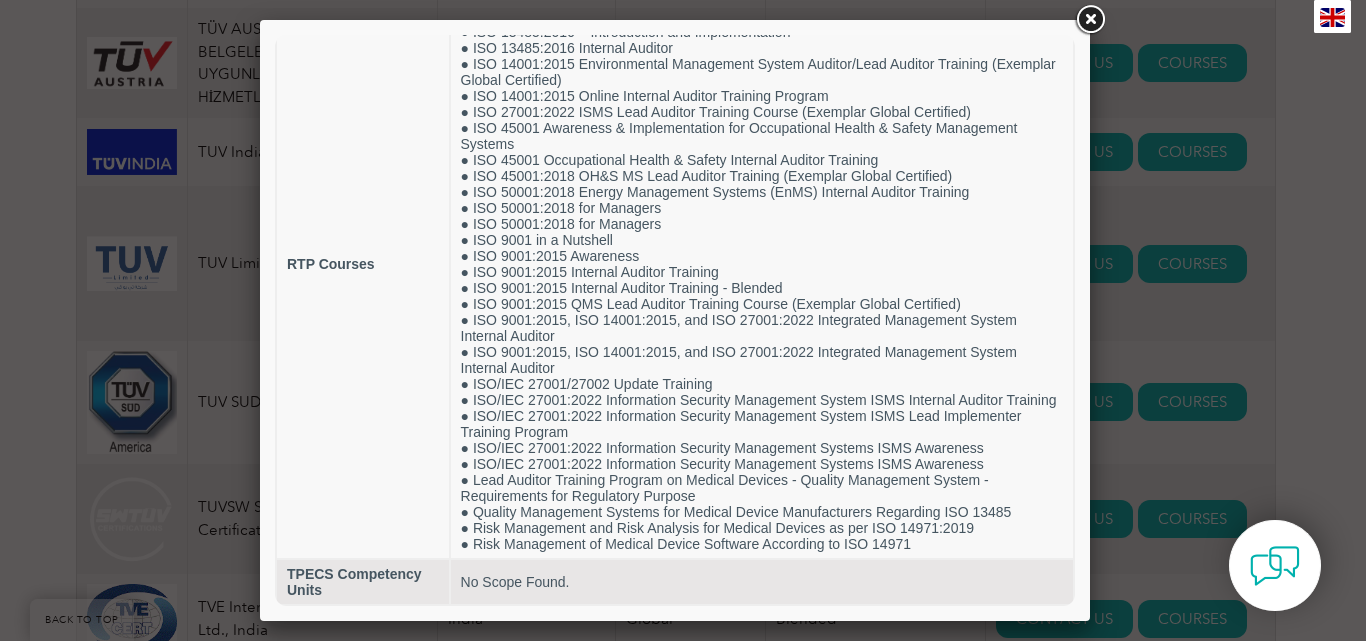 click at bounding box center [1090, 20] 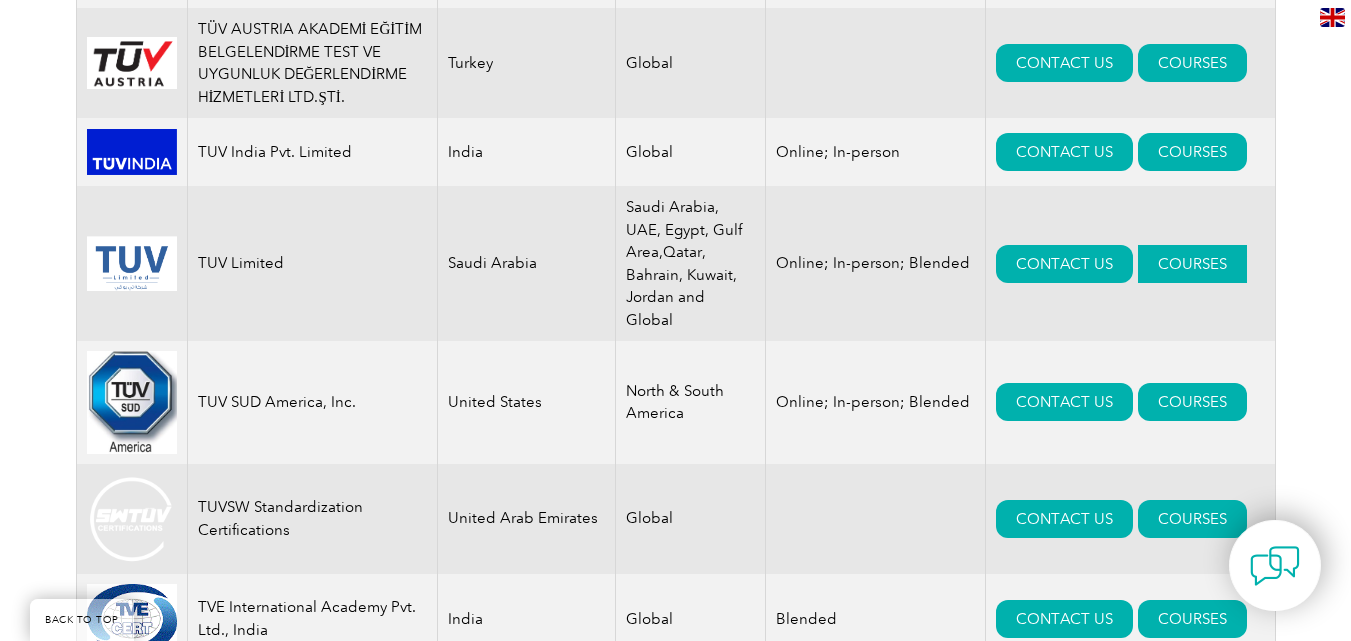 click on "COURSES" at bounding box center [1192, 264] 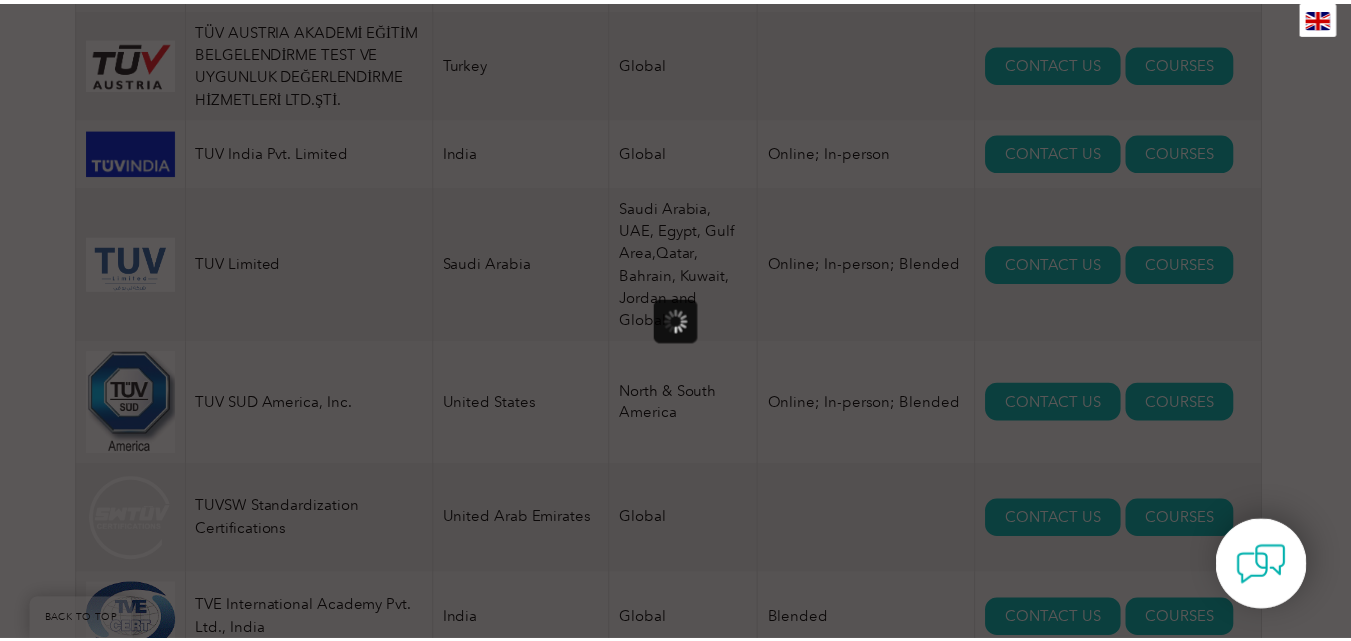 scroll, scrollTop: 0, scrollLeft: 0, axis: both 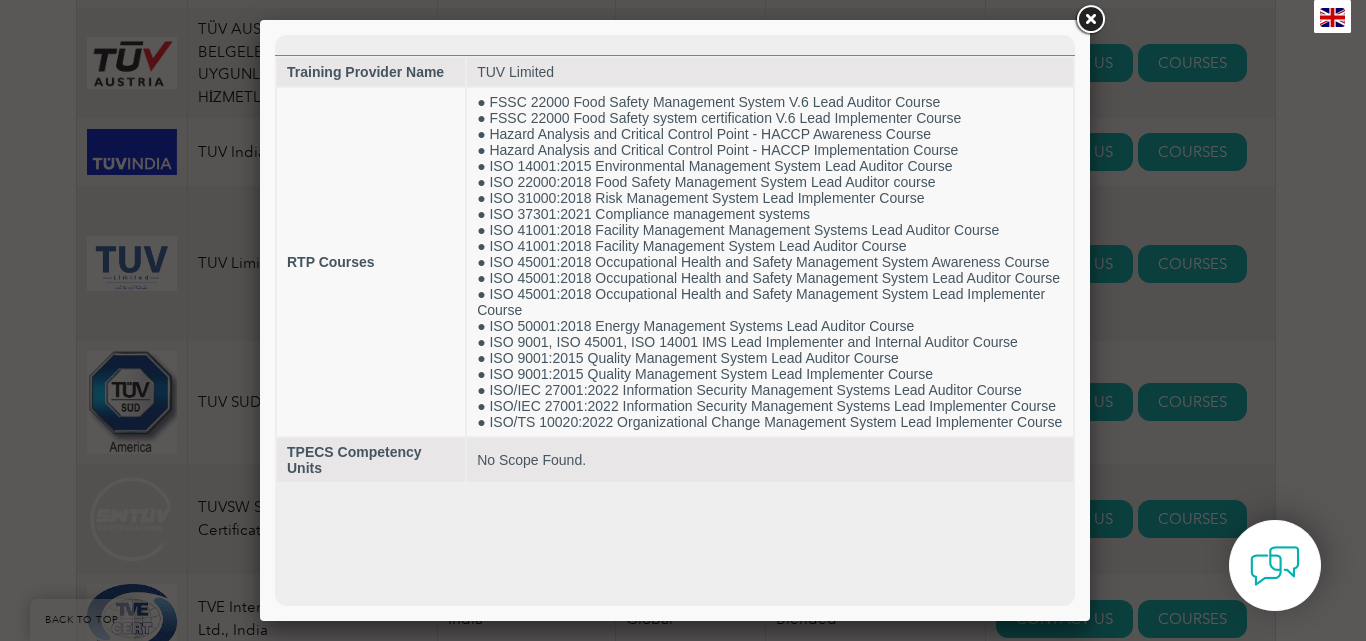 click at bounding box center [1090, 20] 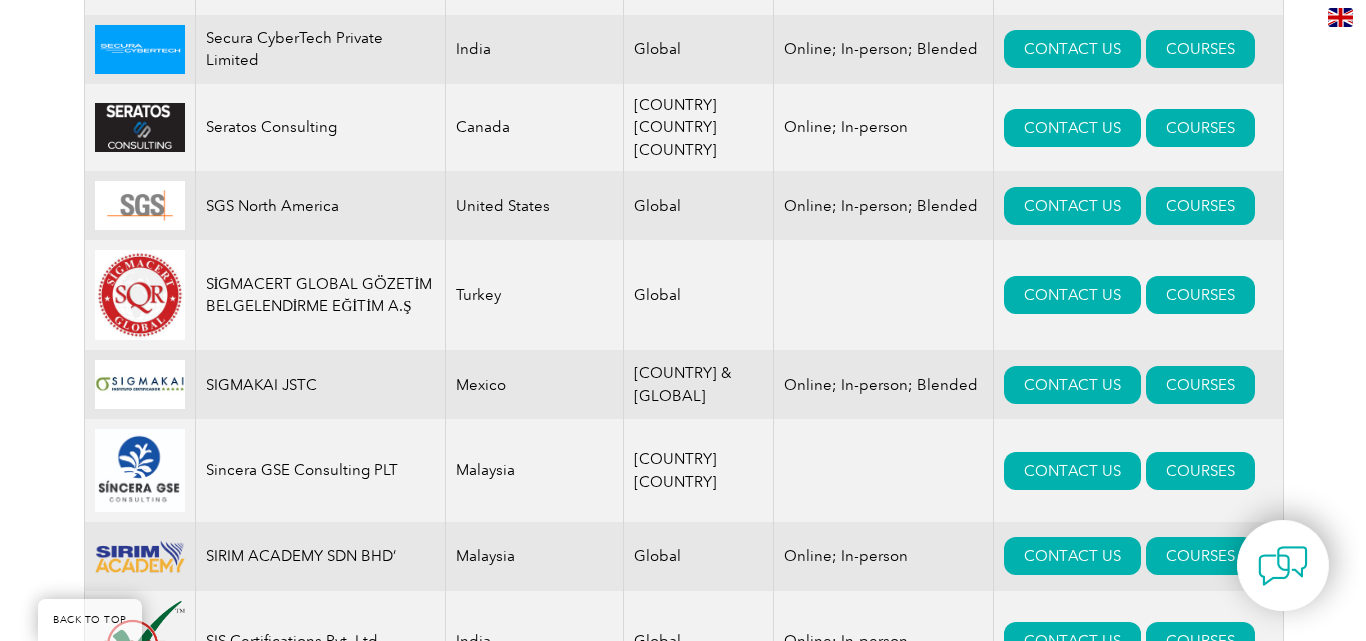 scroll, scrollTop: 19844, scrollLeft: 0, axis: vertical 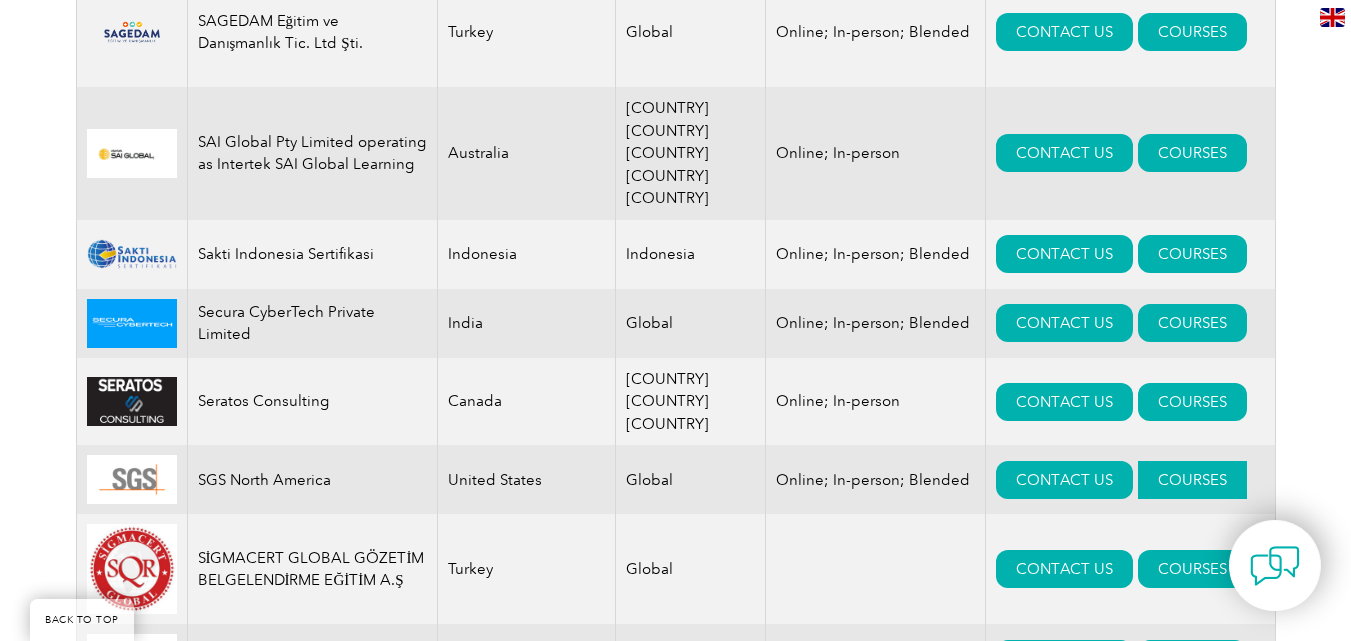 click on "COURSES" at bounding box center [1192, 480] 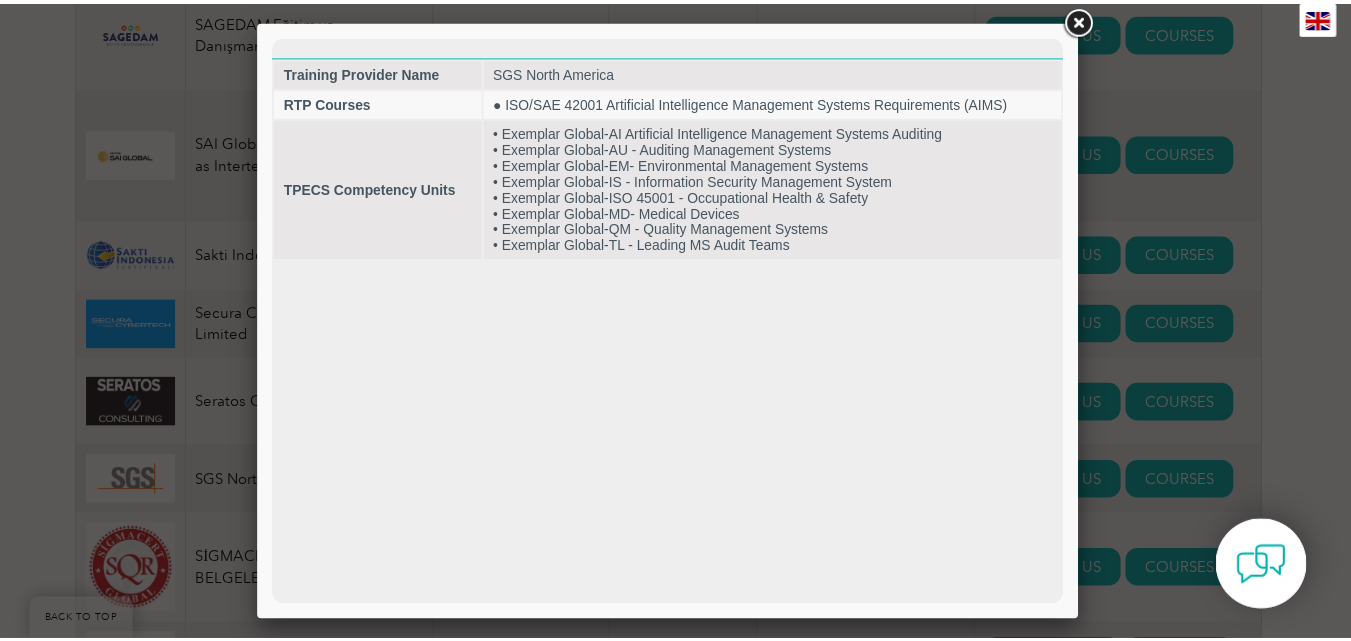 scroll, scrollTop: 0, scrollLeft: 0, axis: both 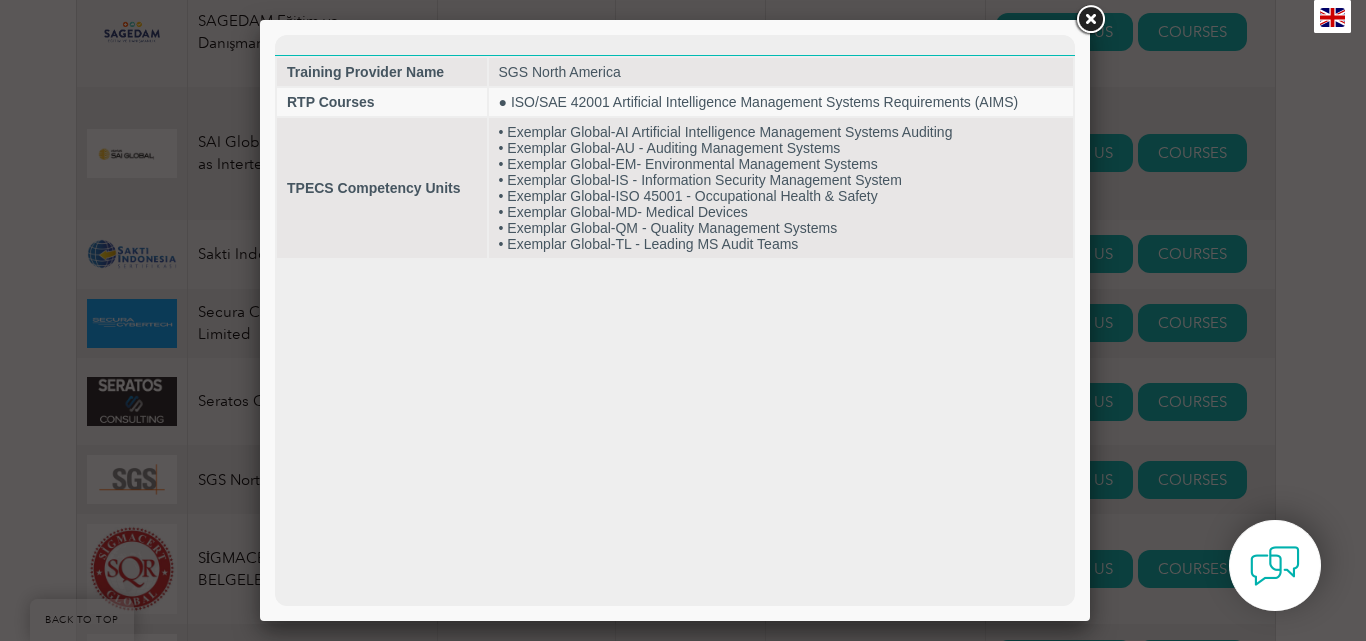 click at bounding box center [1090, 20] 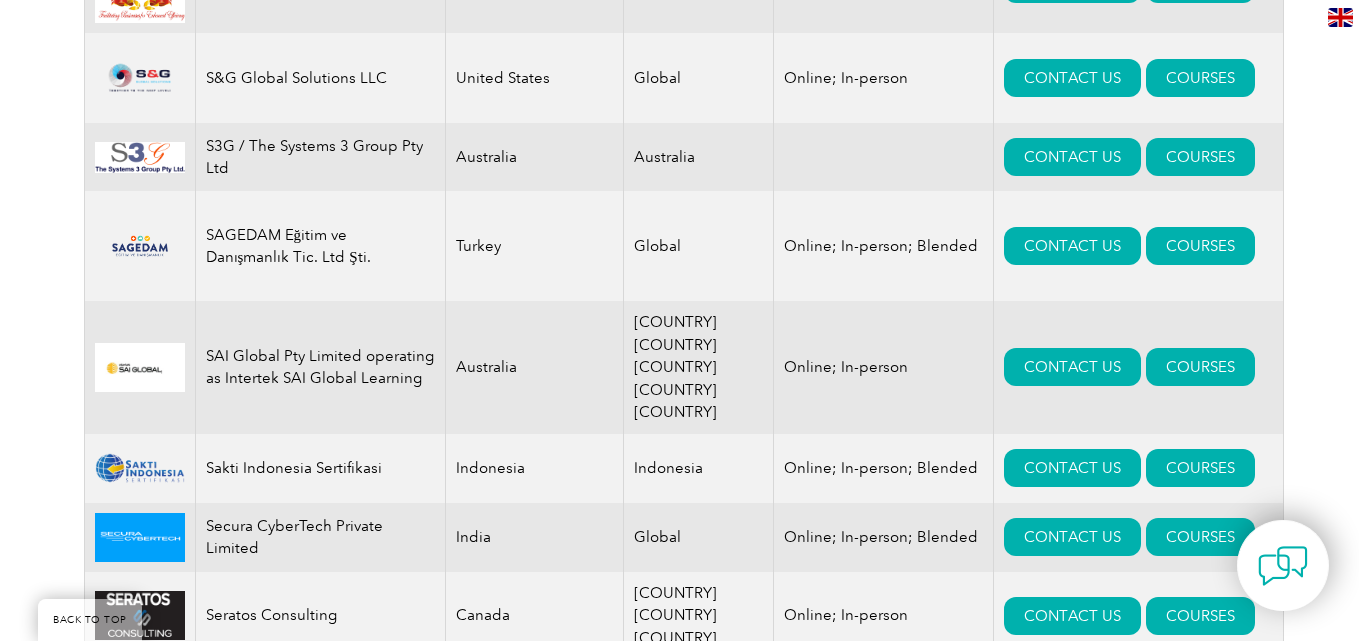 scroll, scrollTop: 19544, scrollLeft: 0, axis: vertical 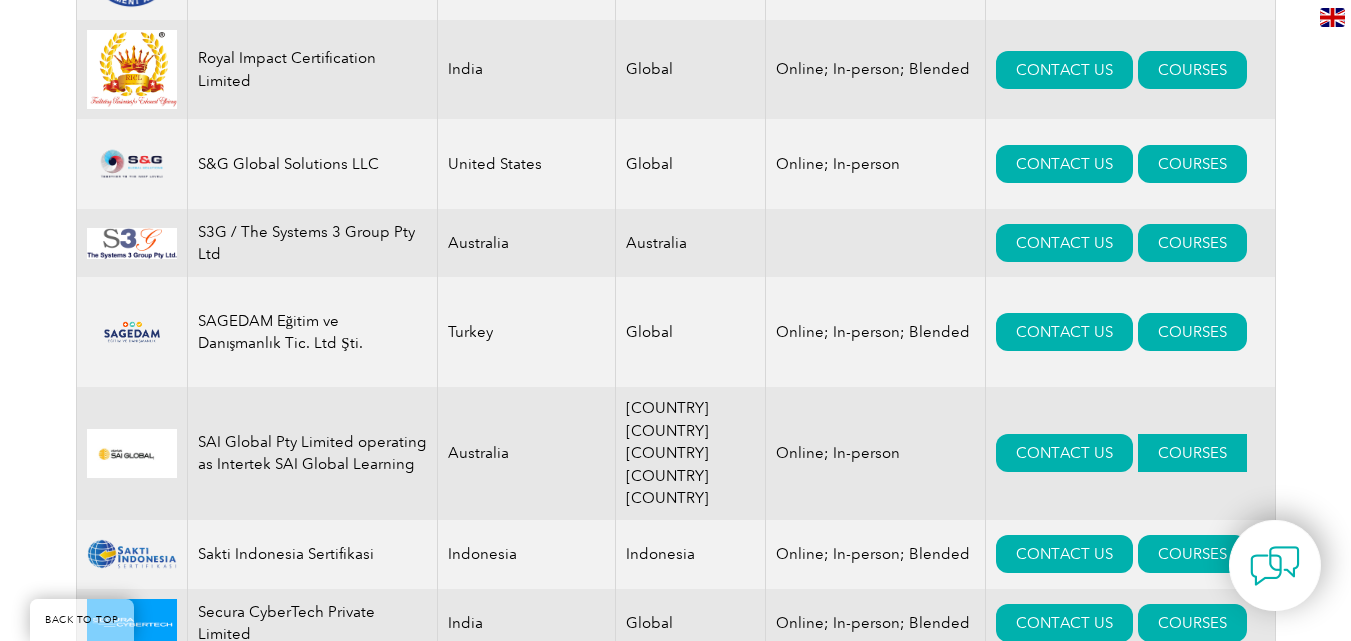 click on "COURSES" at bounding box center (1192, 453) 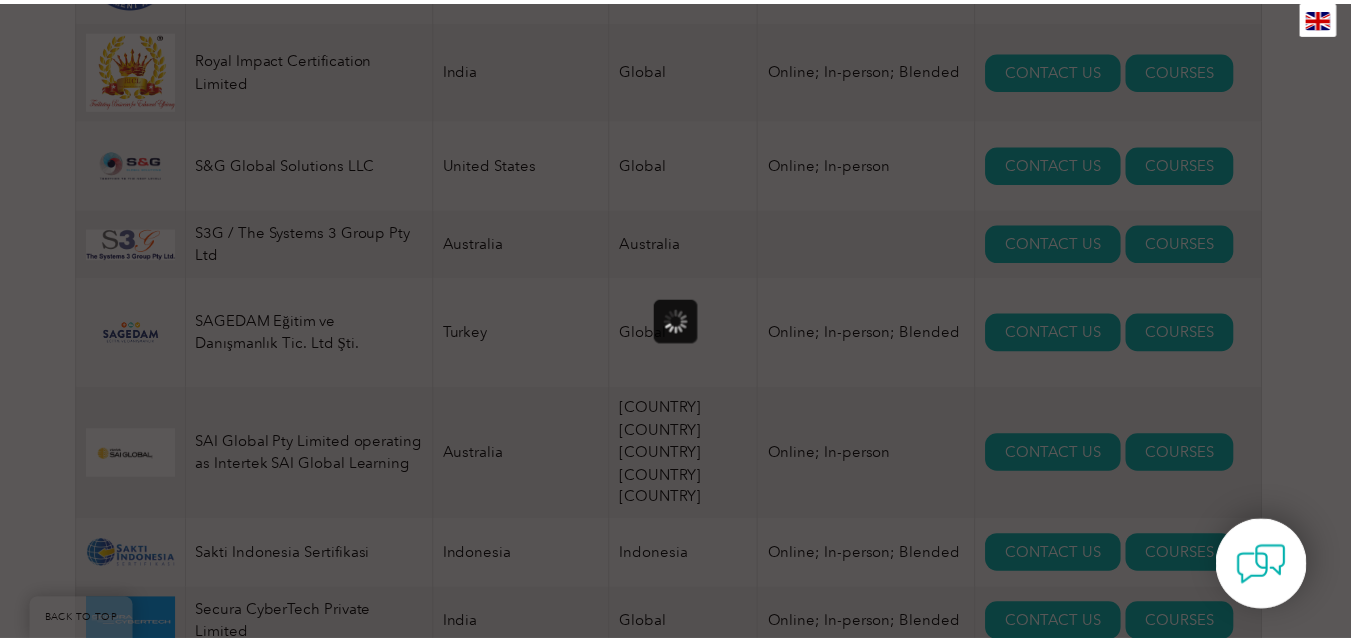 scroll, scrollTop: 0, scrollLeft: 0, axis: both 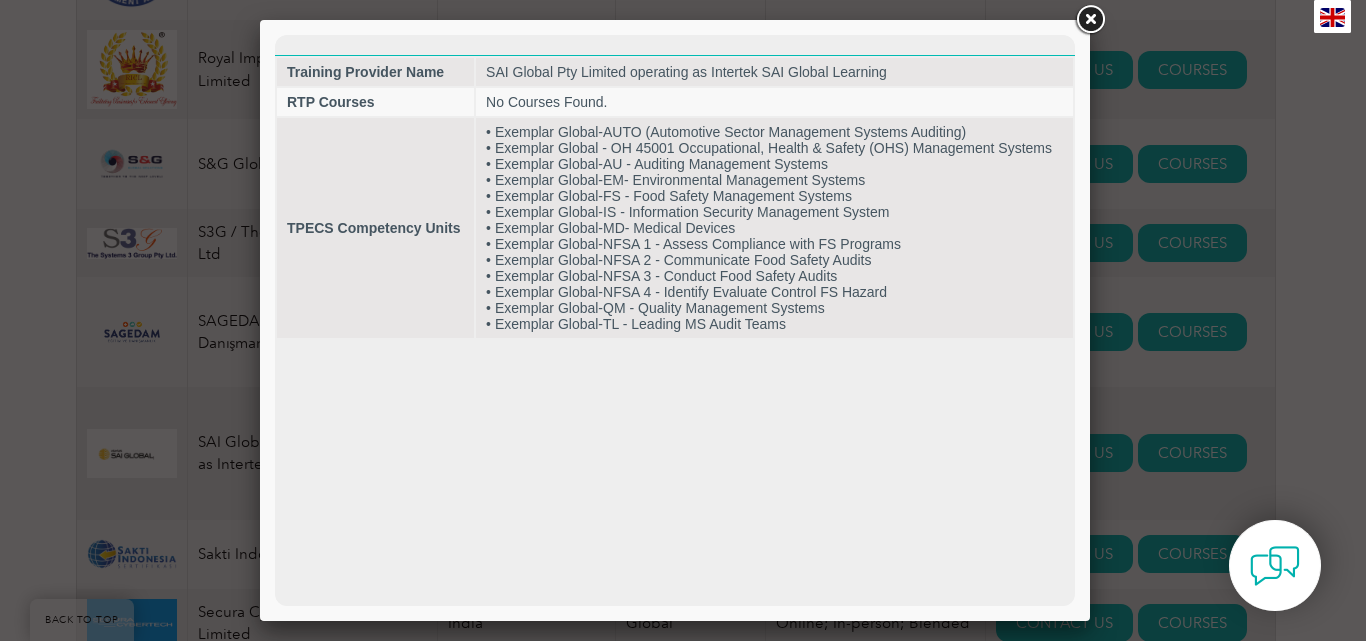 click at bounding box center [1090, 20] 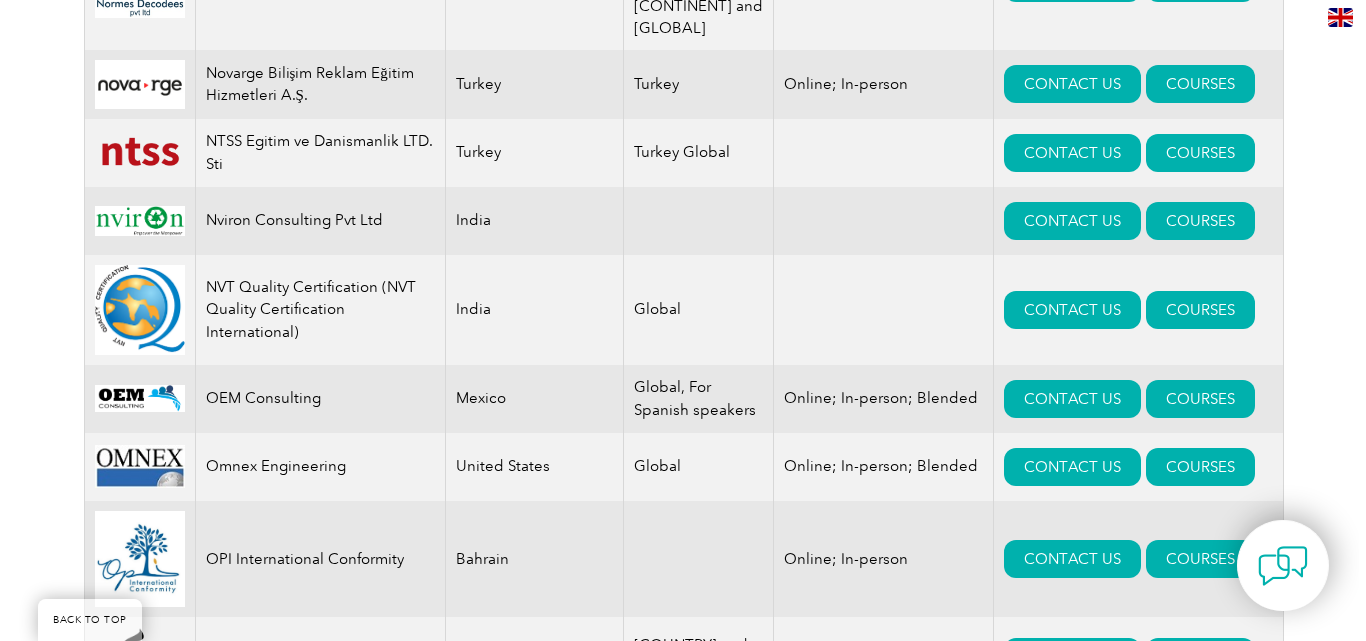 scroll, scrollTop: 15544, scrollLeft: 0, axis: vertical 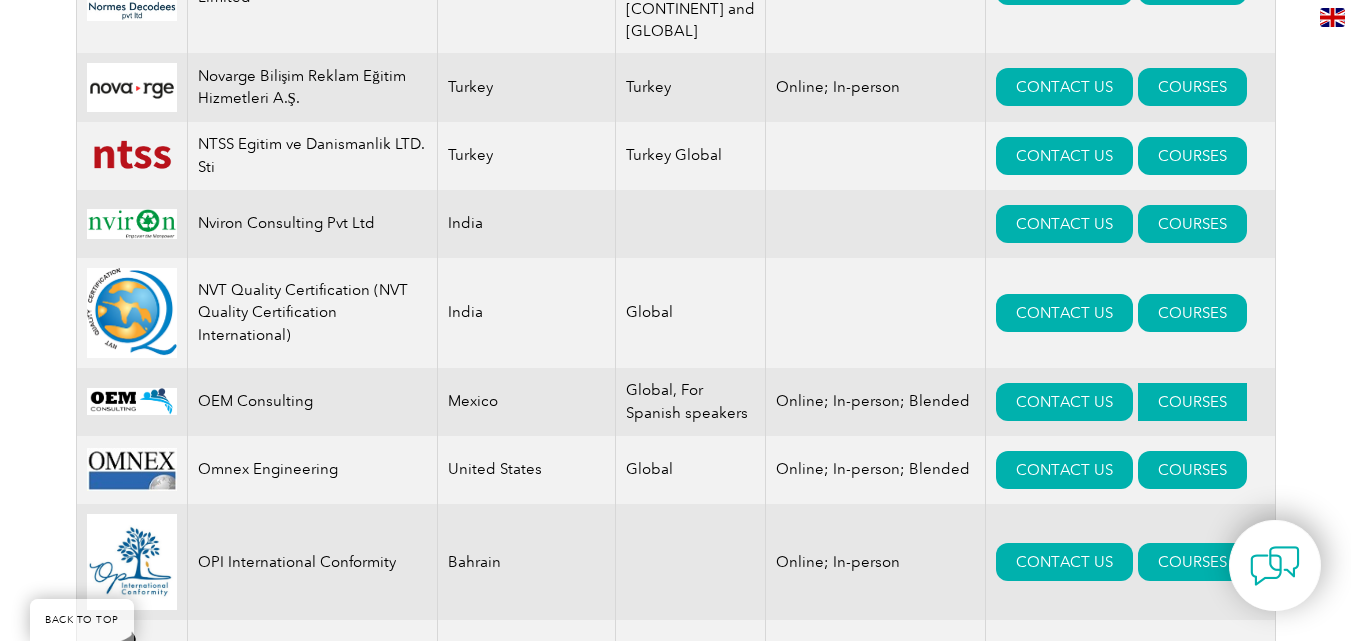 click on "COURSES" at bounding box center (1192, 402) 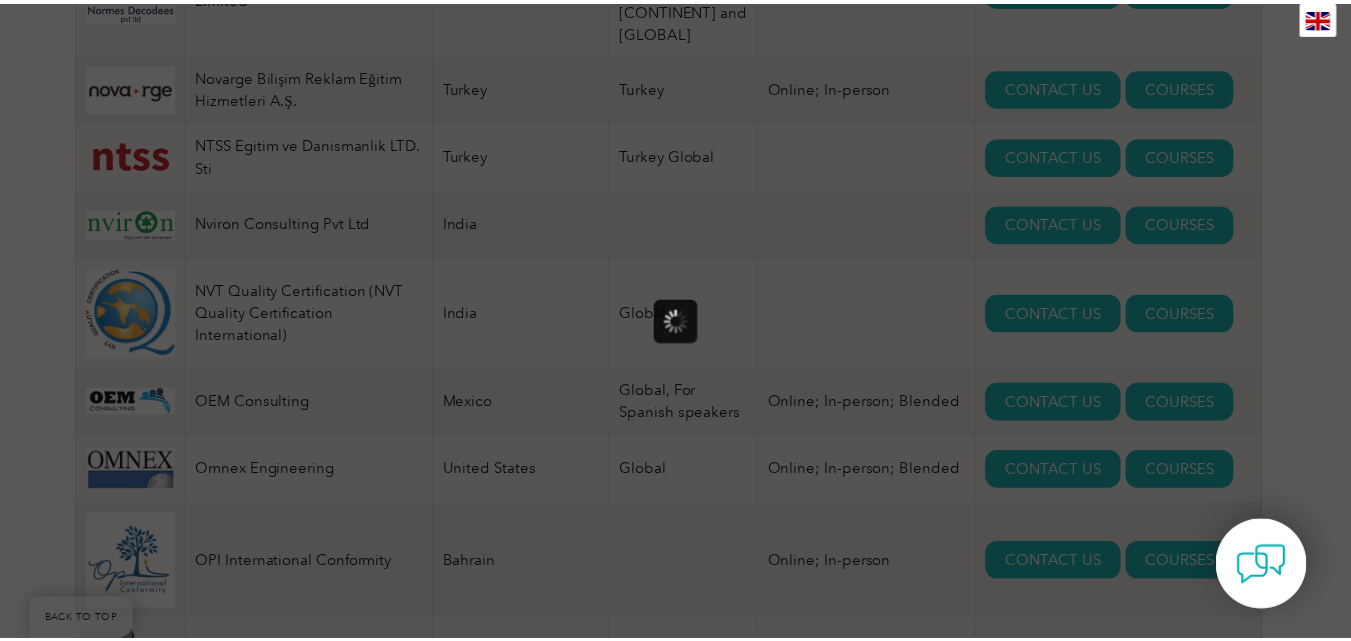 scroll, scrollTop: 0, scrollLeft: 0, axis: both 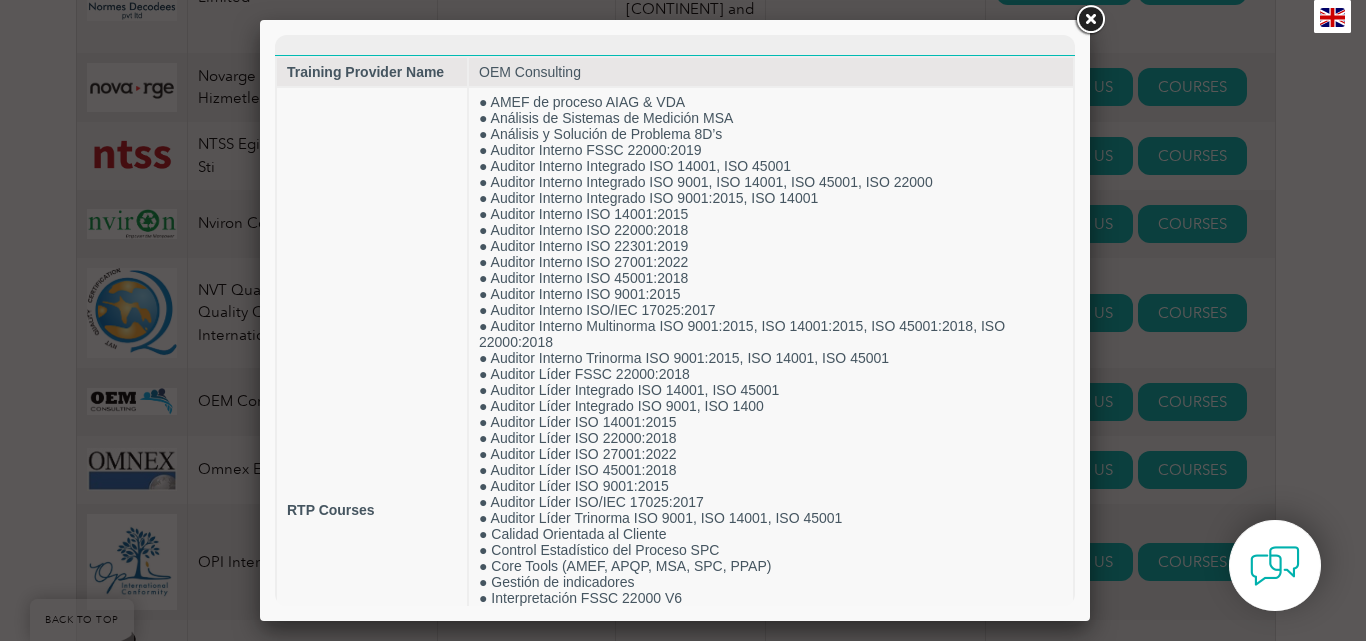 click at bounding box center (1090, 20) 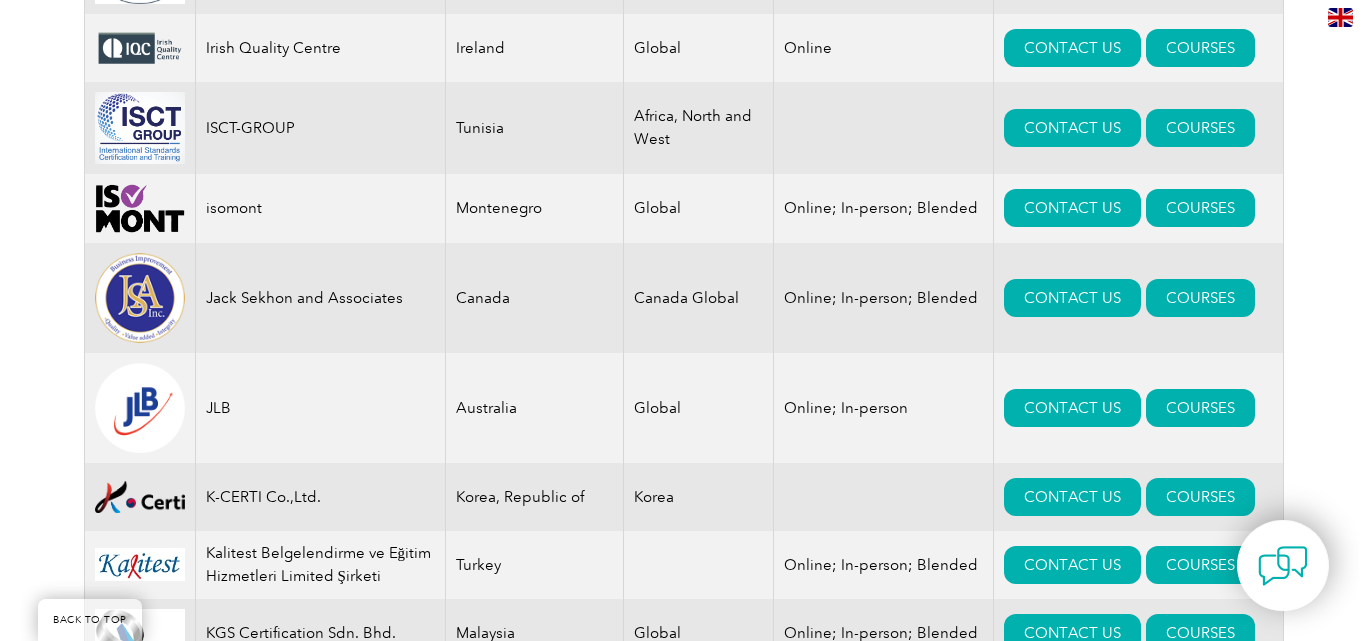scroll, scrollTop: 11344, scrollLeft: 0, axis: vertical 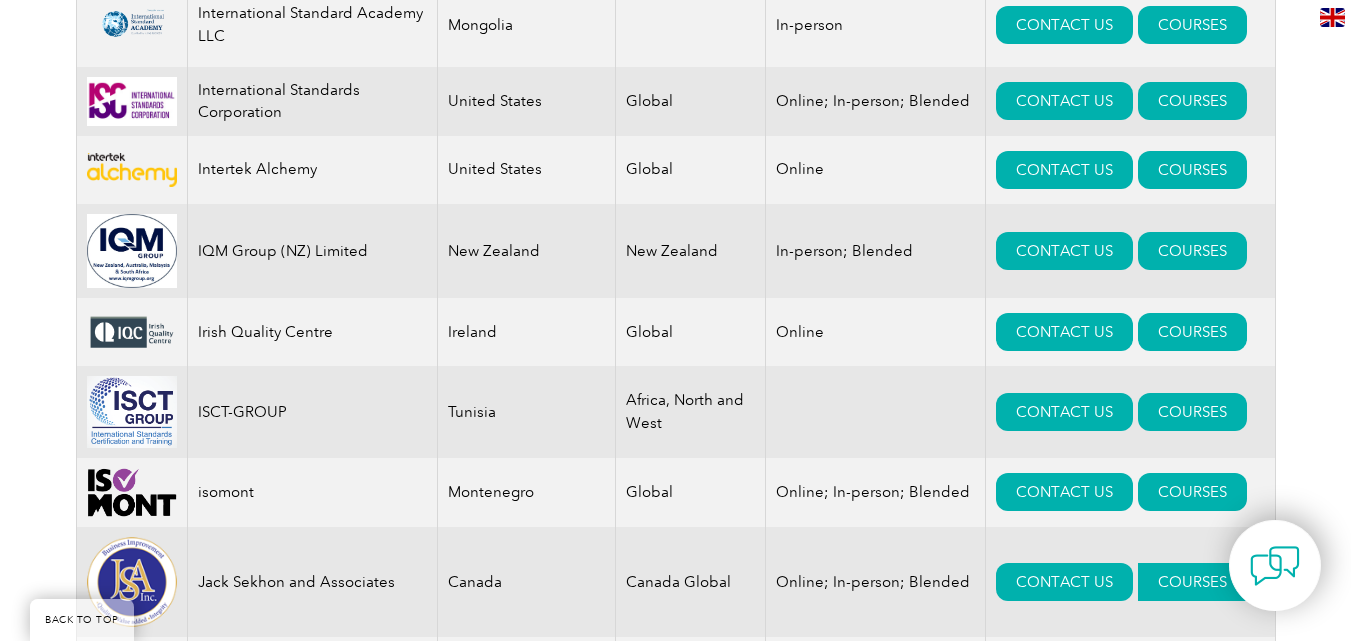 click on "COURSES" at bounding box center (1192, 582) 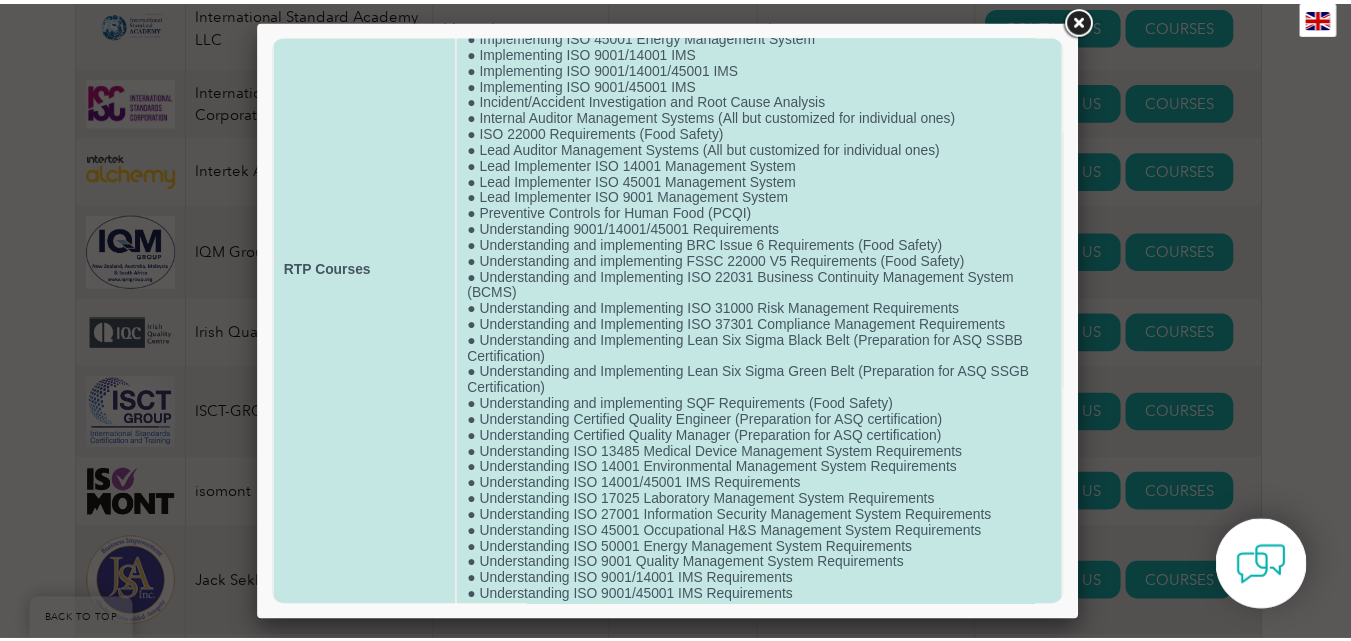 scroll, scrollTop: 214, scrollLeft: 0, axis: vertical 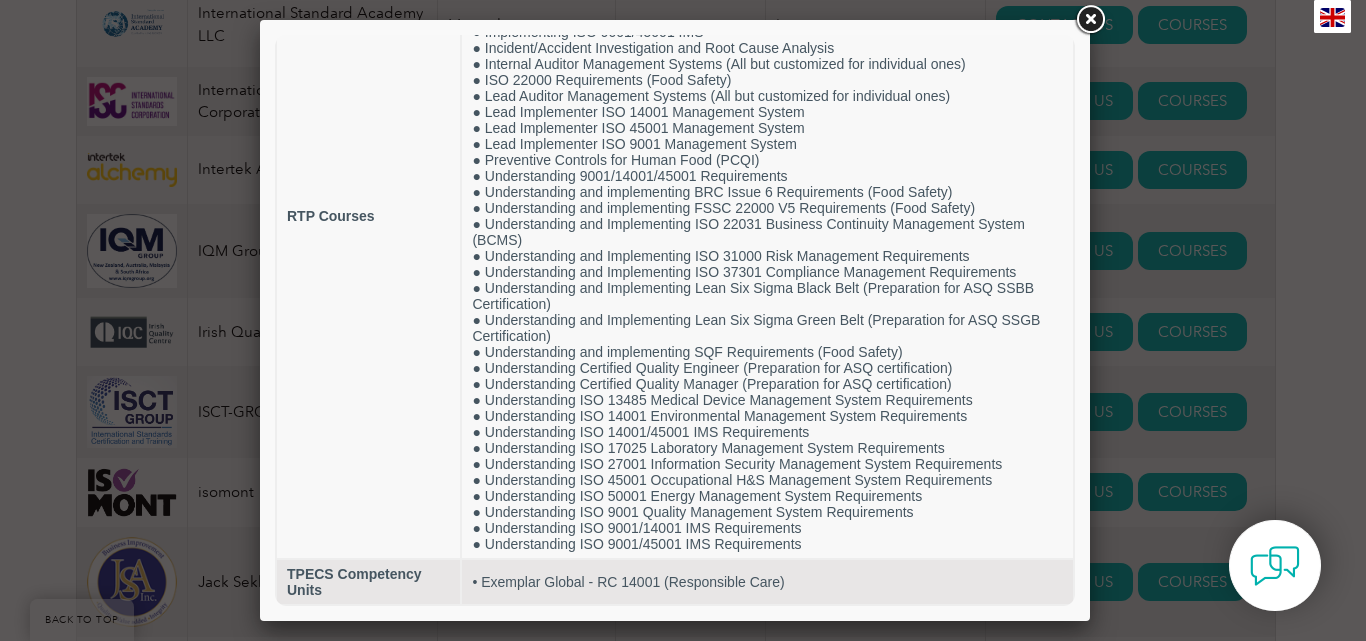 click at bounding box center [1090, 20] 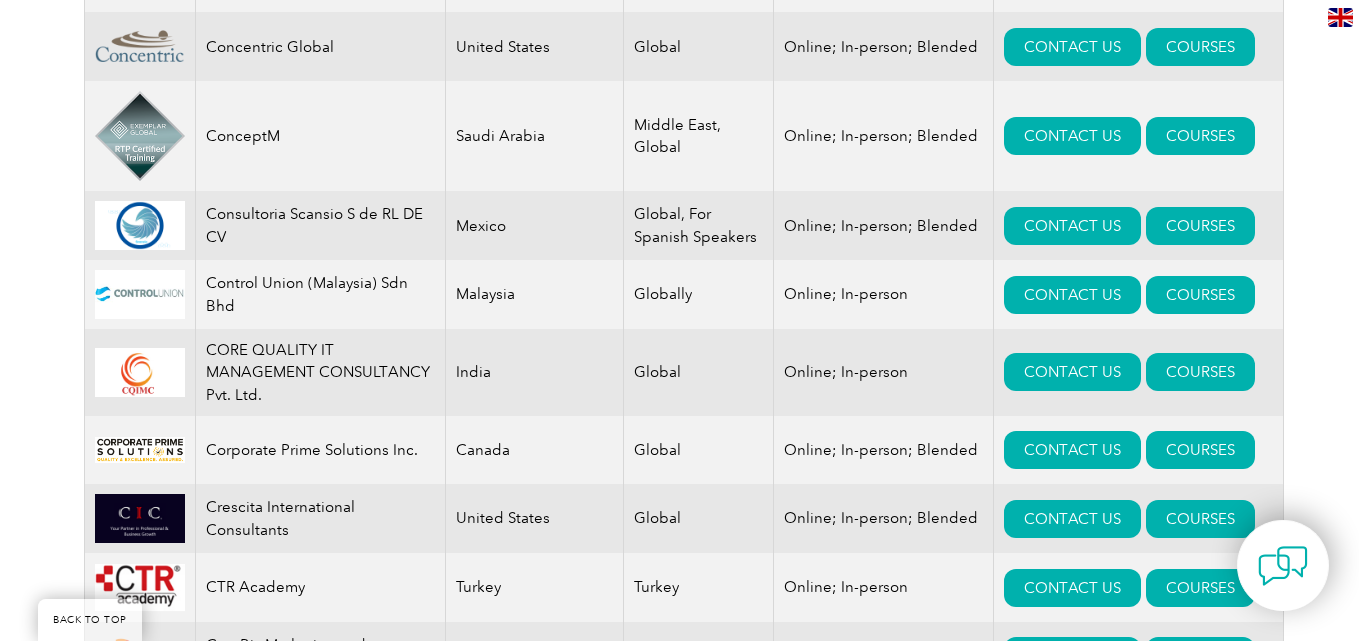 scroll, scrollTop: 5444, scrollLeft: 0, axis: vertical 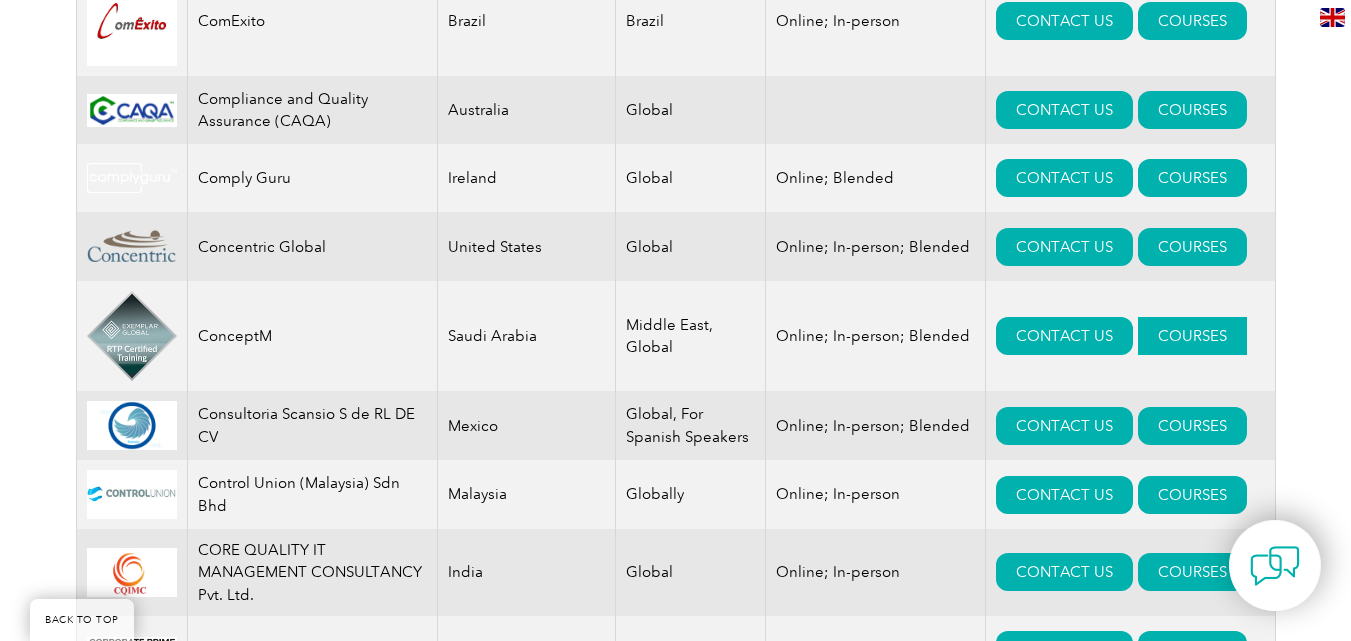 click on "COURSES" at bounding box center (1192, 336) 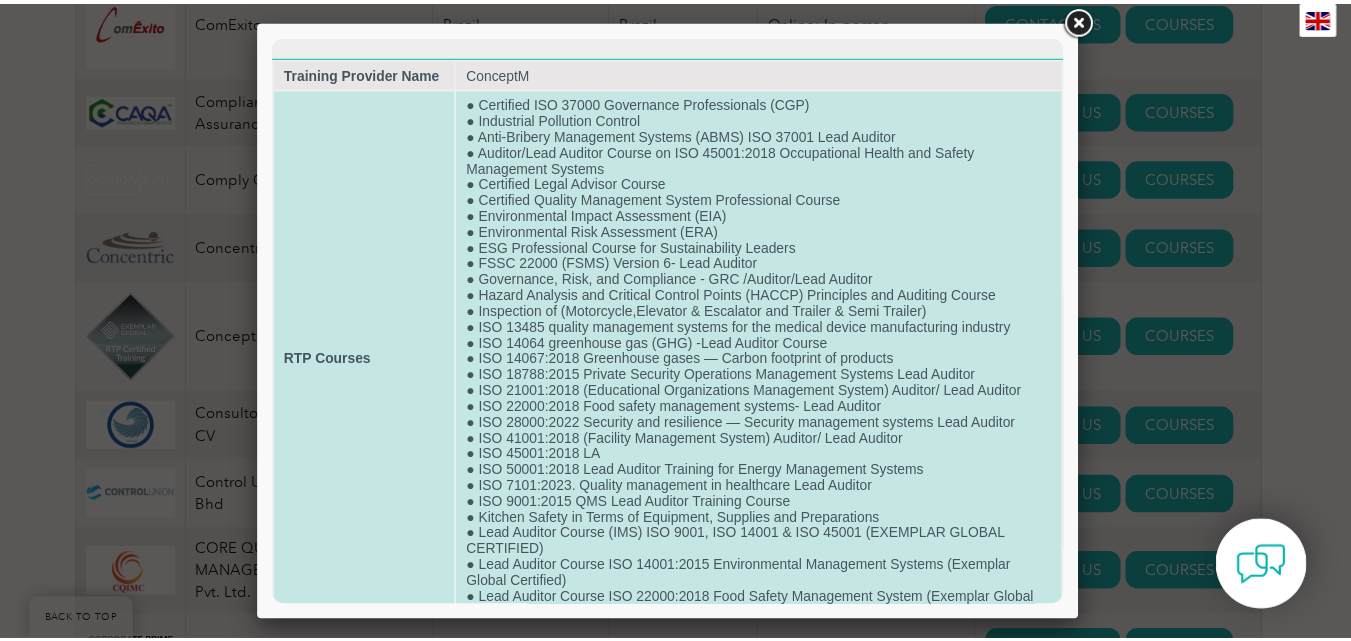 scroll, scrollTop: 70, scrollLeft: 0, axis: vertical 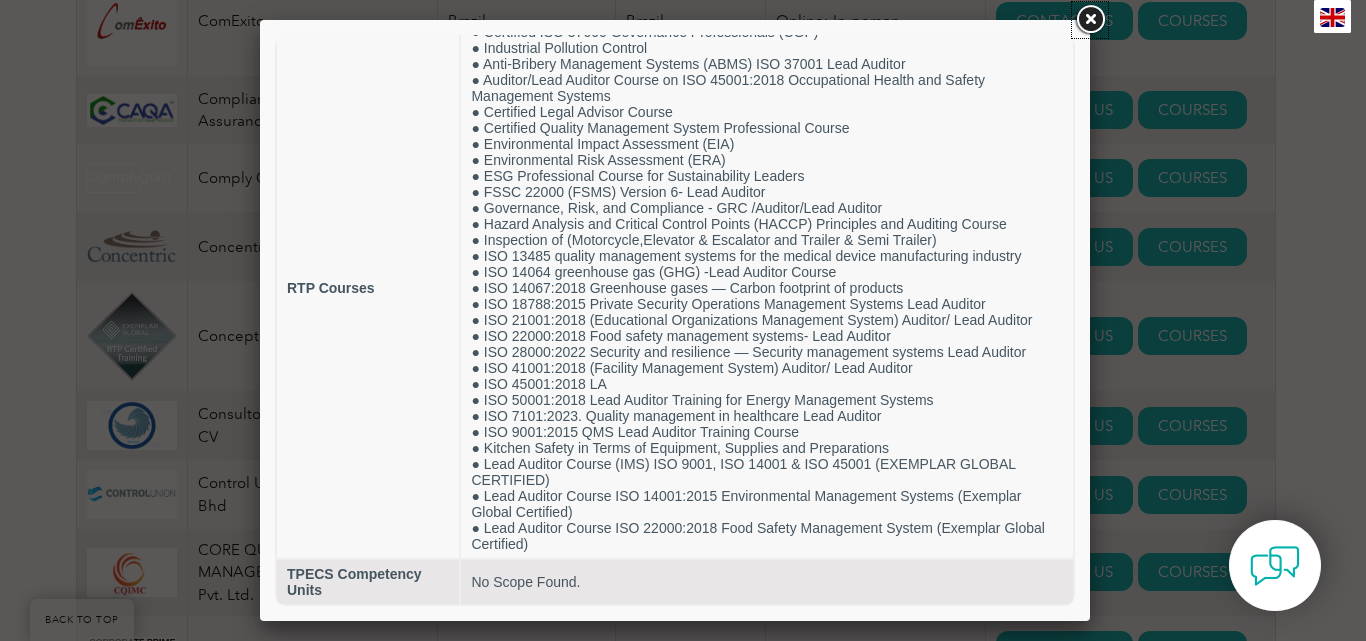click at bounding box center (1090, 20) 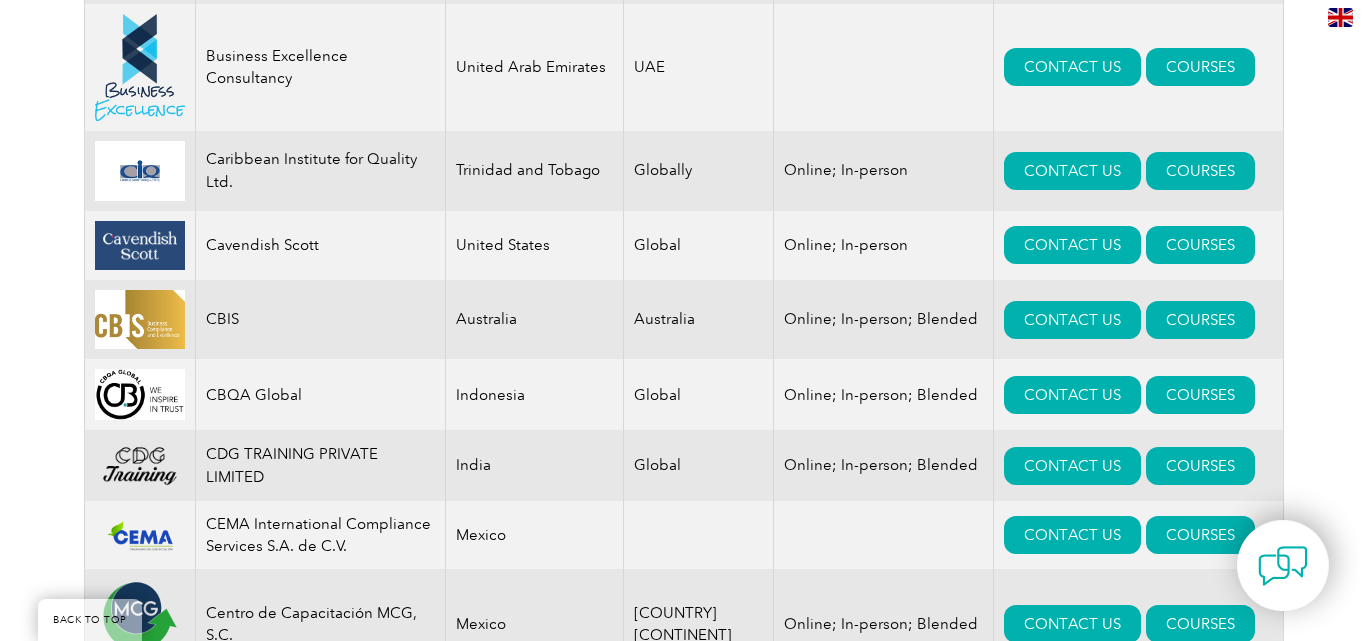 scroll, scrollTop: 4344, scrollLeft: 0, axis: vertical 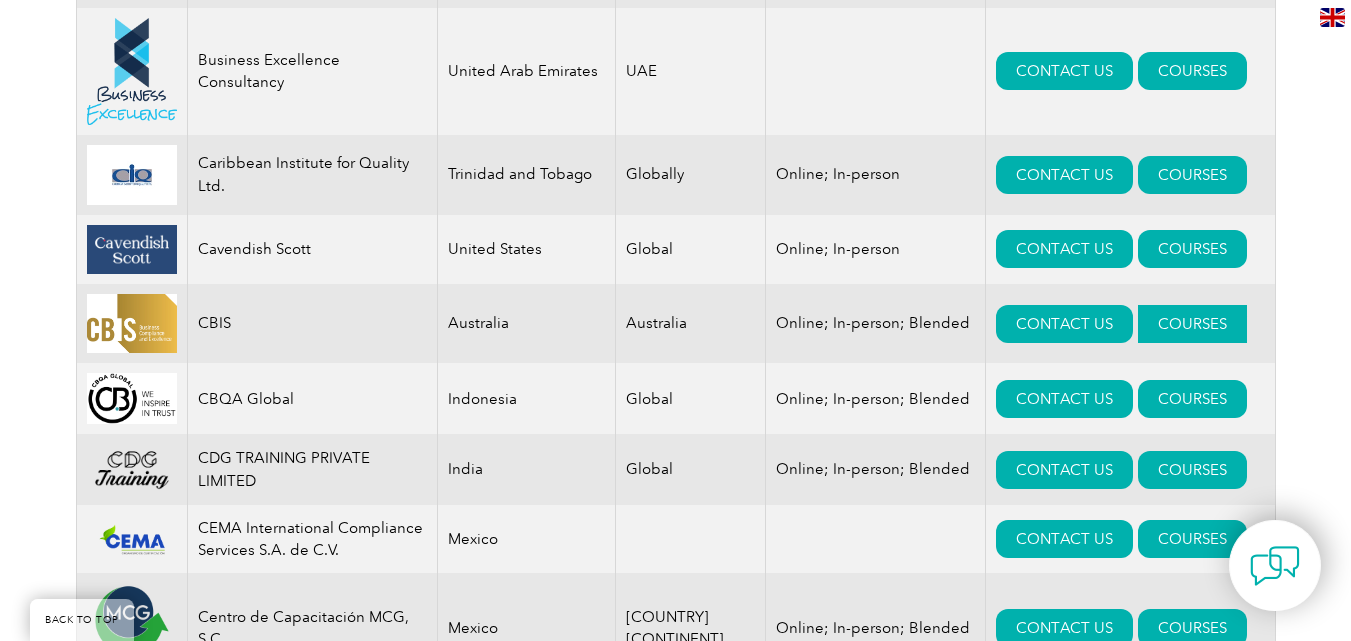 click on "COURSES" at bounding box center (1192, 324) 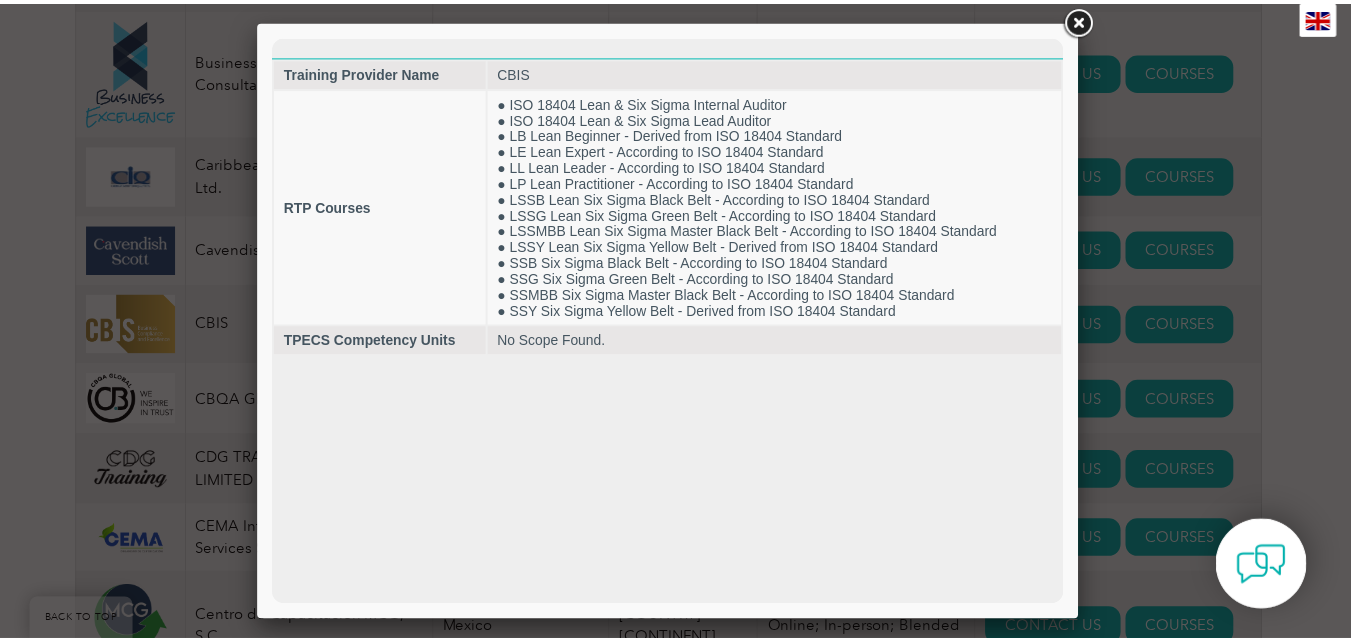 scroll, scrollTop: 0, scrollLeft: 0, axis: both 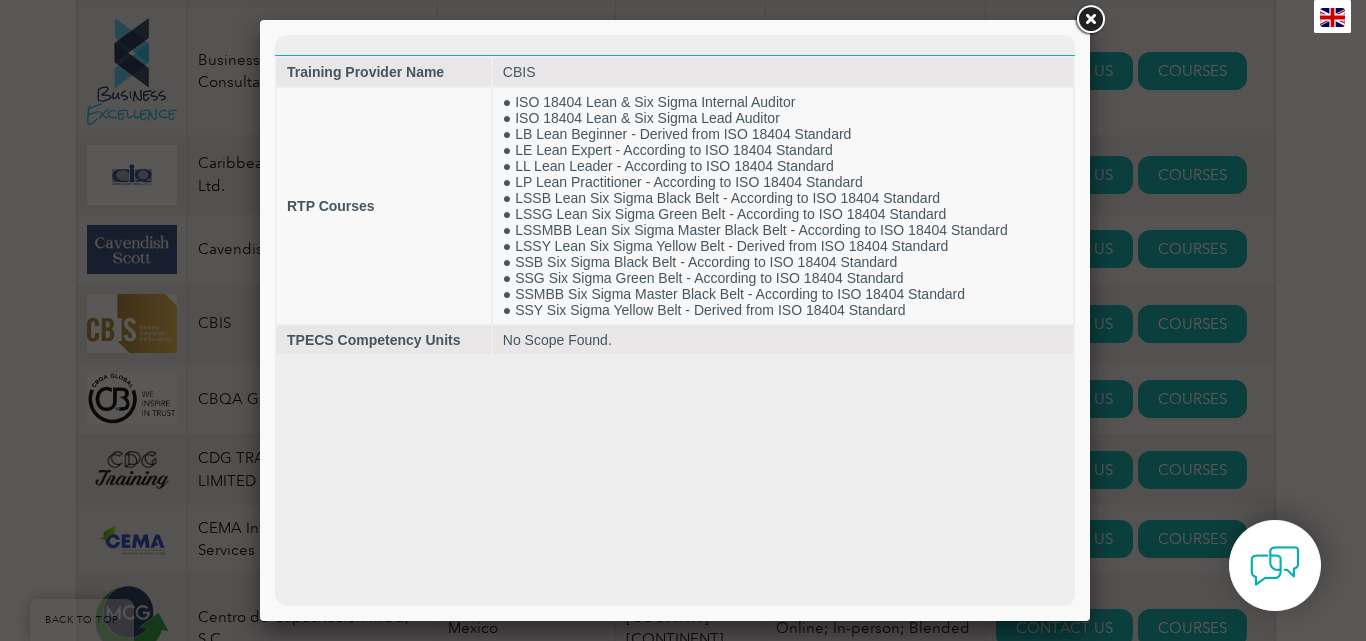 click at bounding box center (1090, 20) 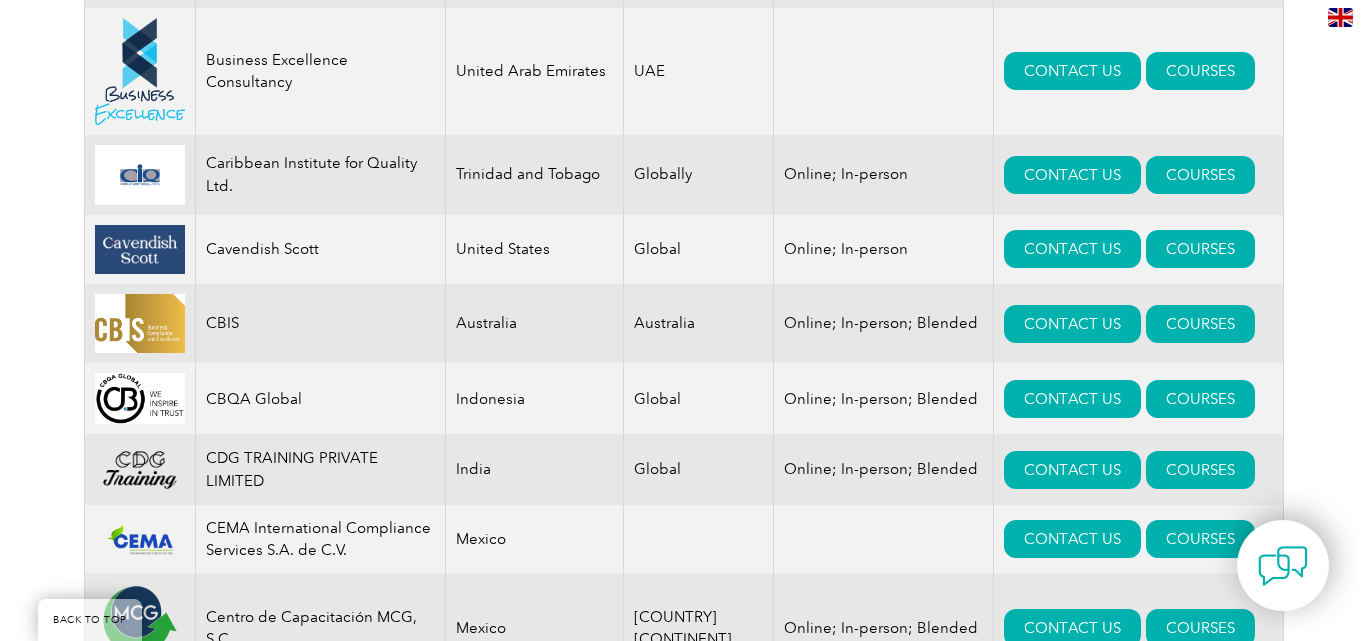scroll, scrollTop: 4544, scrollLeft: 0, axis: vertical 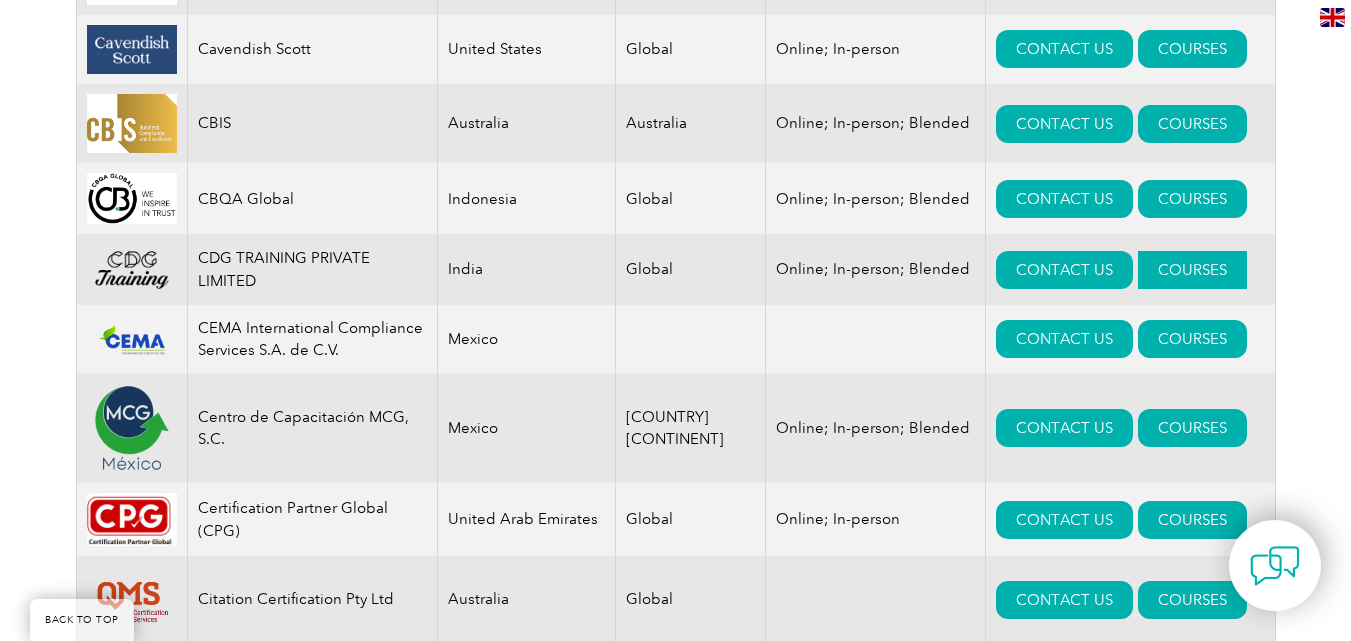 click on "COURSES" at bounding box center [1192, 270] 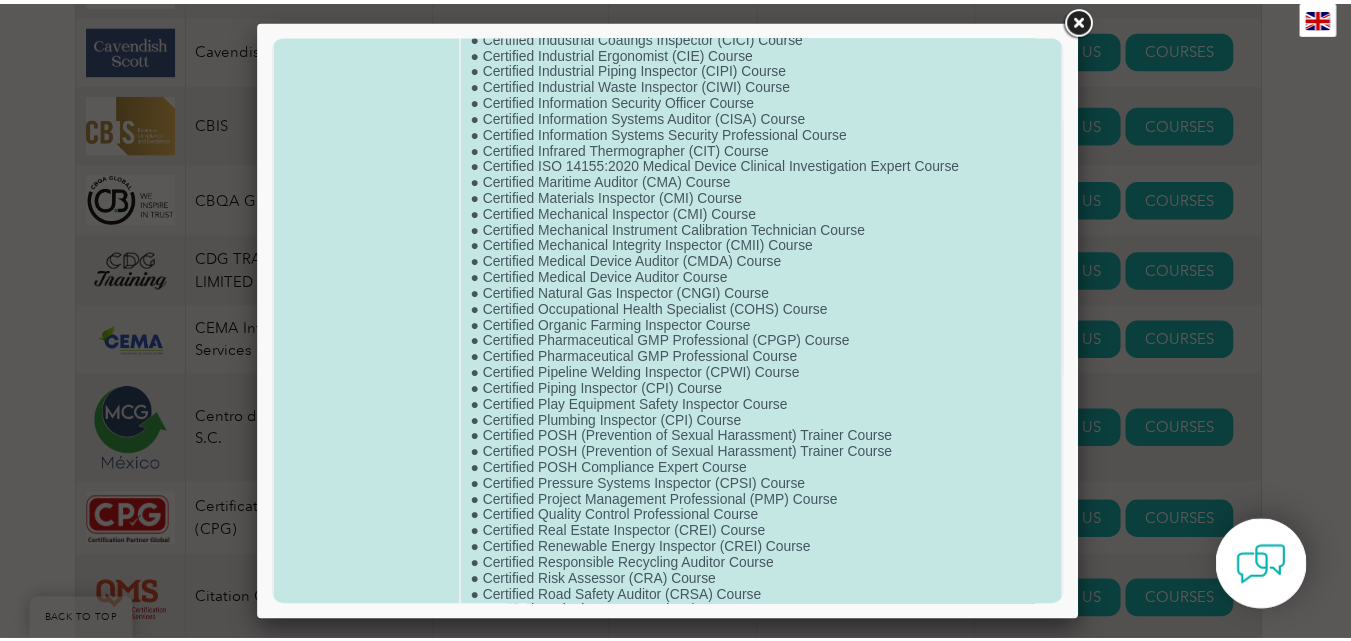 scroll, scrollTop: 1200, scrollLeft: 0, axis: vertical 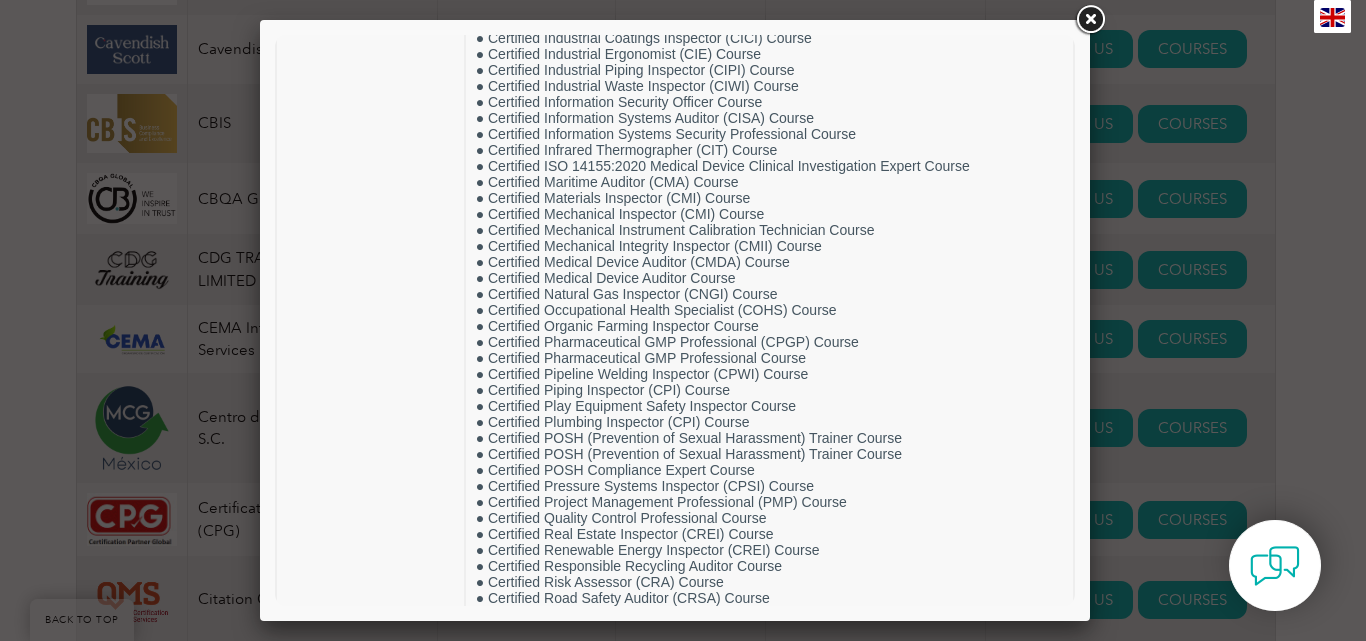 click at bounding box center (1090, 20) 